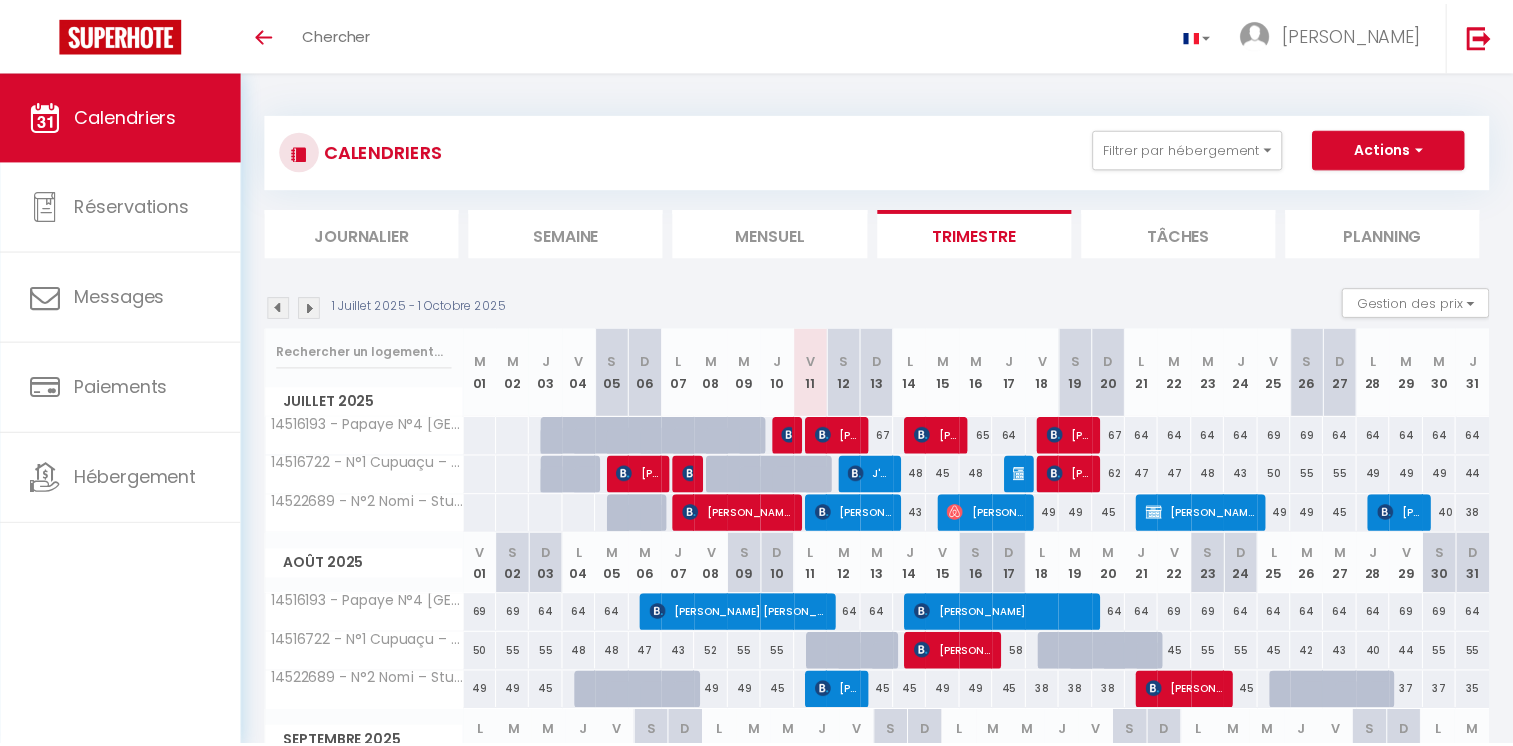 scroll, scrollTop: 0, scrollLeft: 0, axis: both 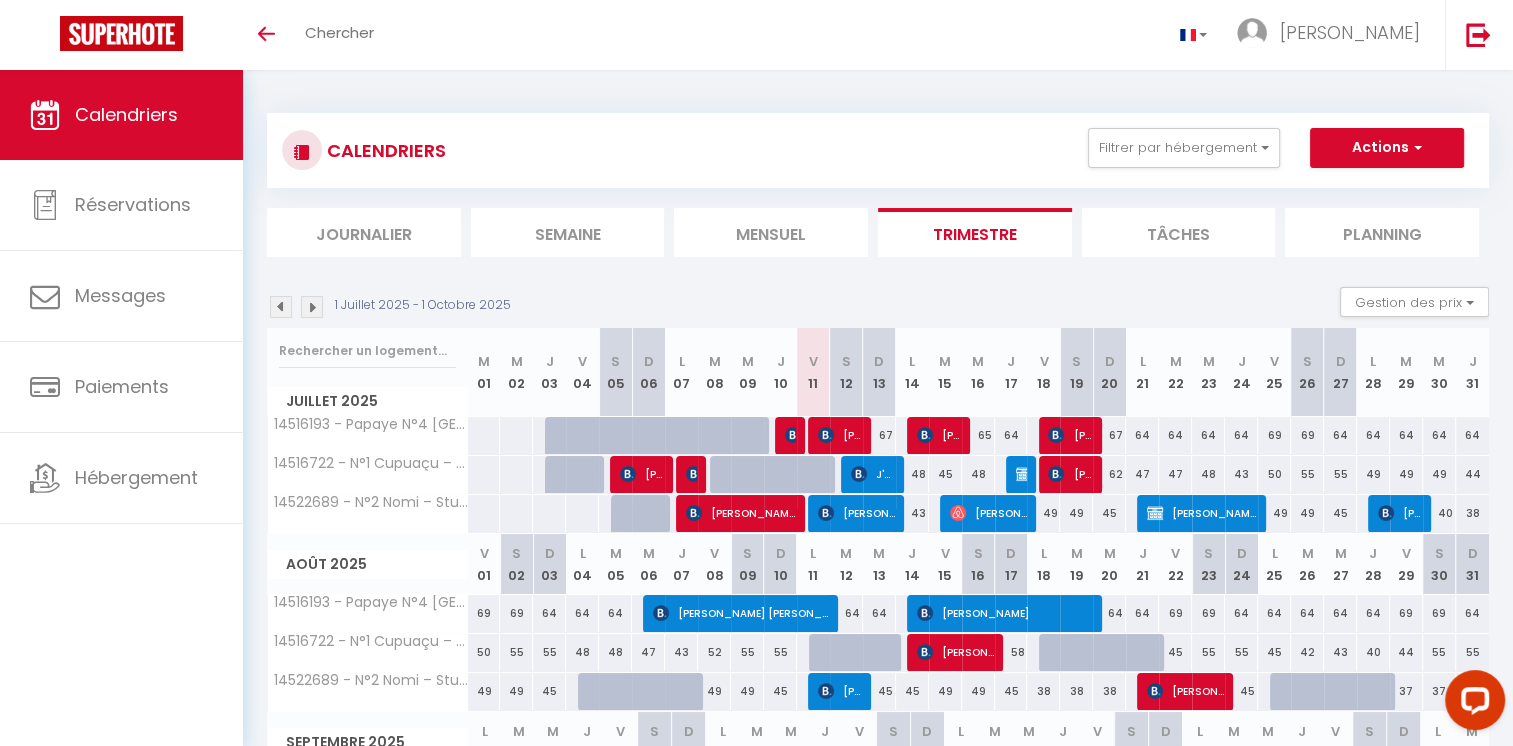 click at bounding box center [1319, 703] 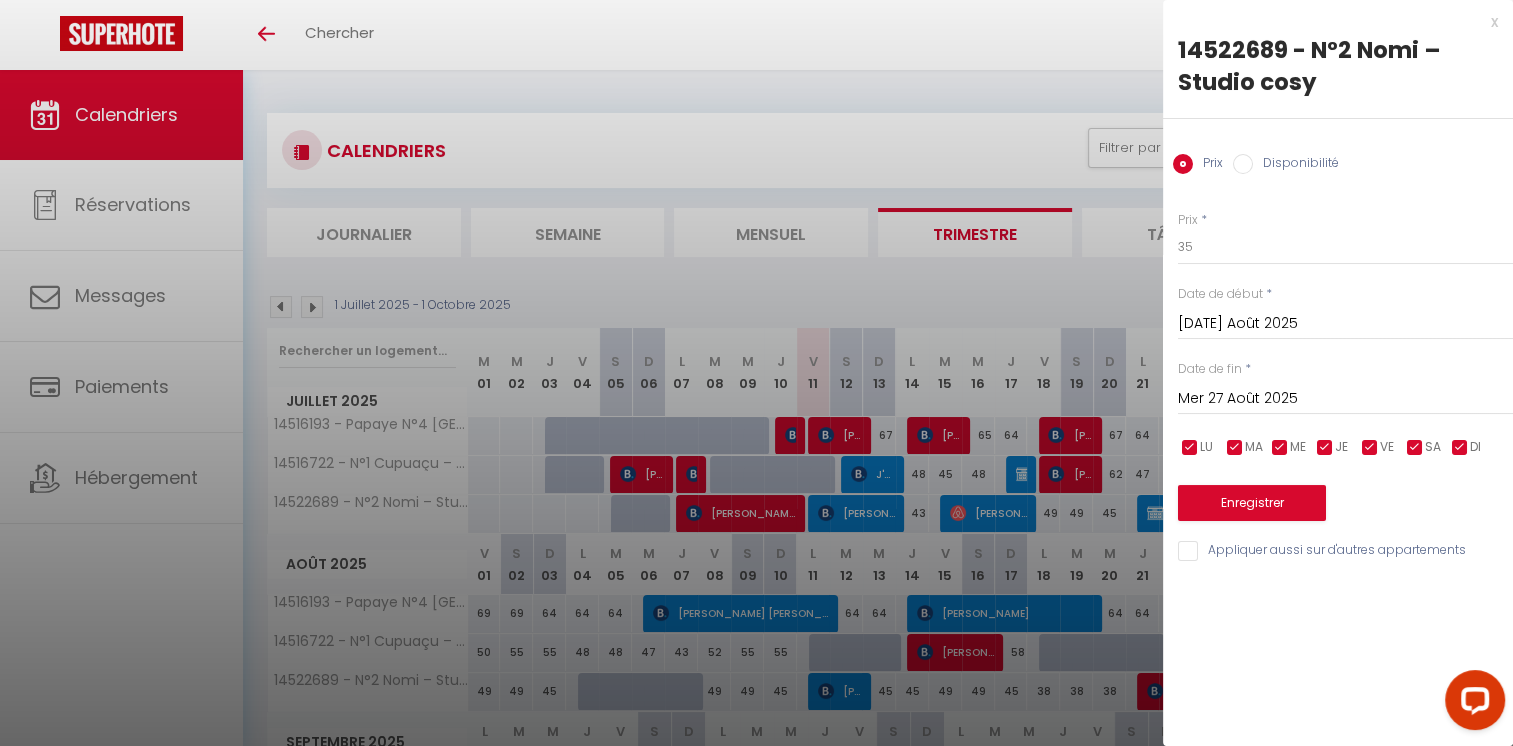 click on "Disponibilité" at bounding box center [1243, 164] 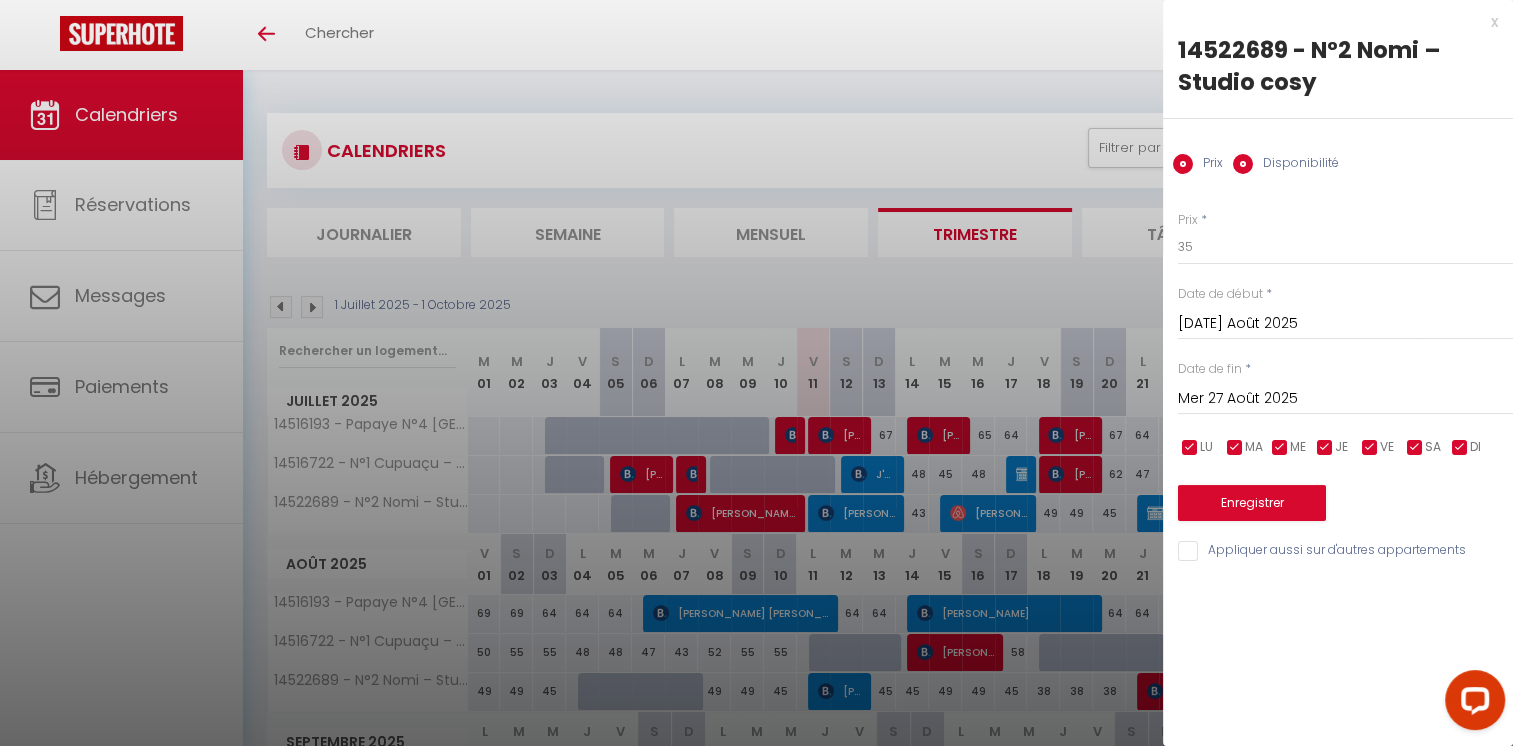 radio on "false" 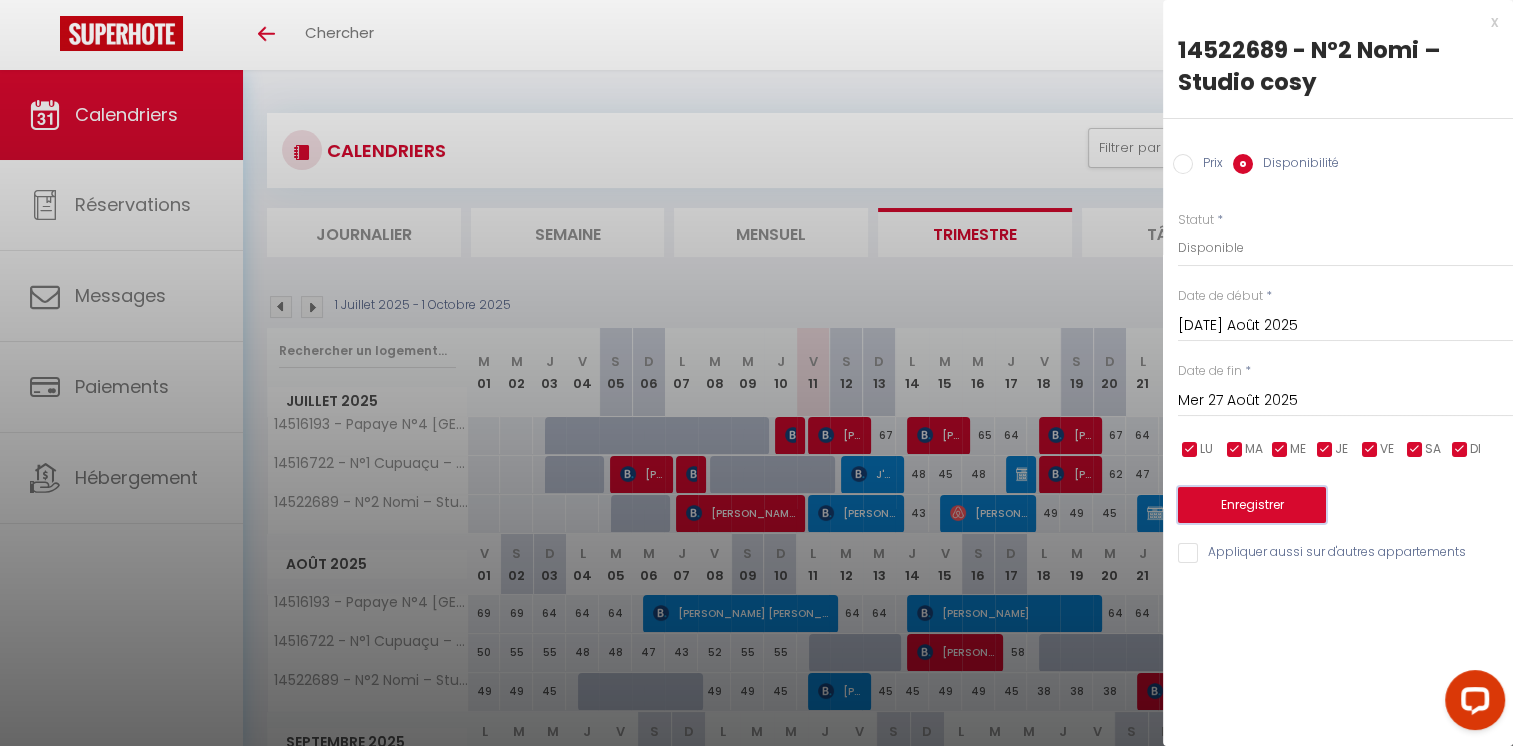click on "Enregistrer" at bounding box center (1252, 505) 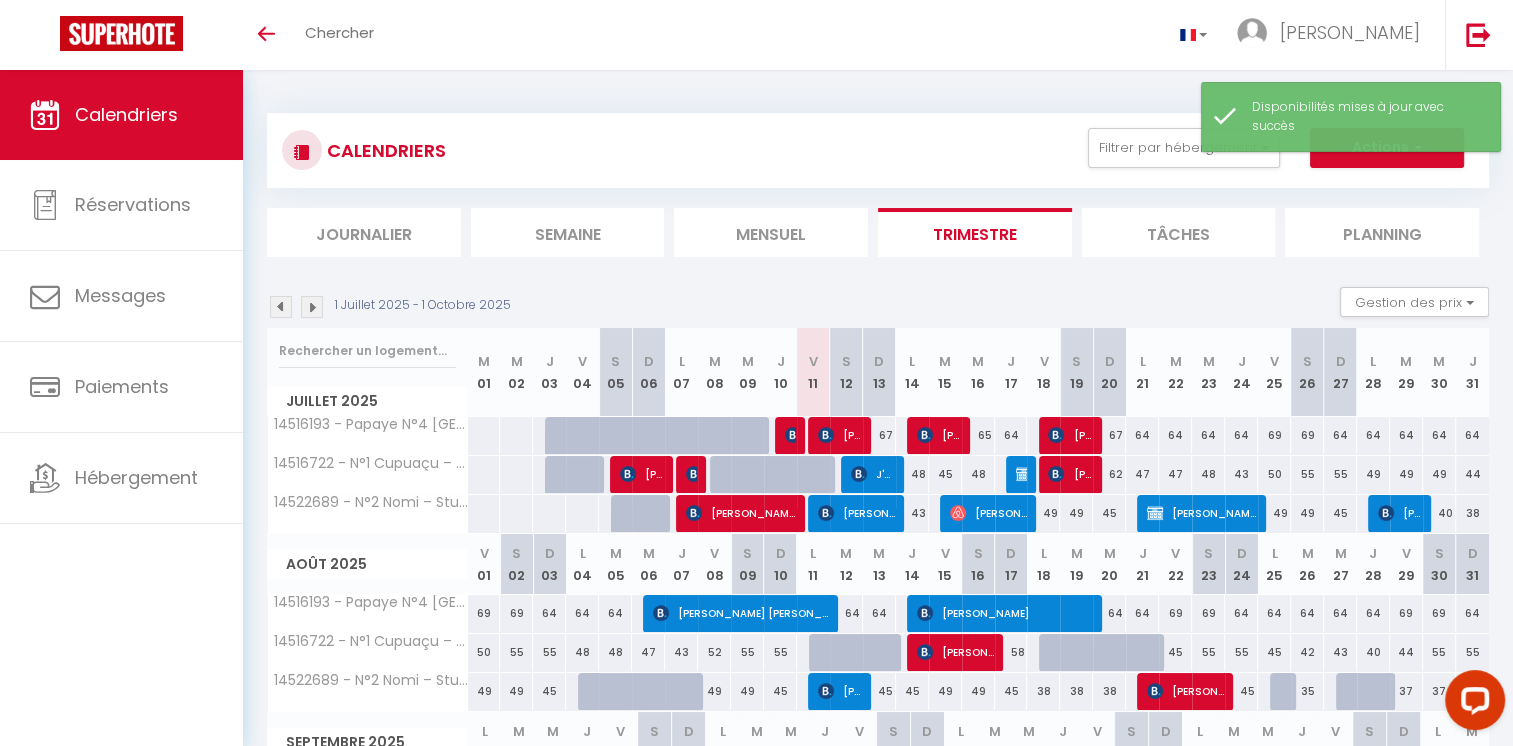 click on "35" at bounding box center (1307, 691) 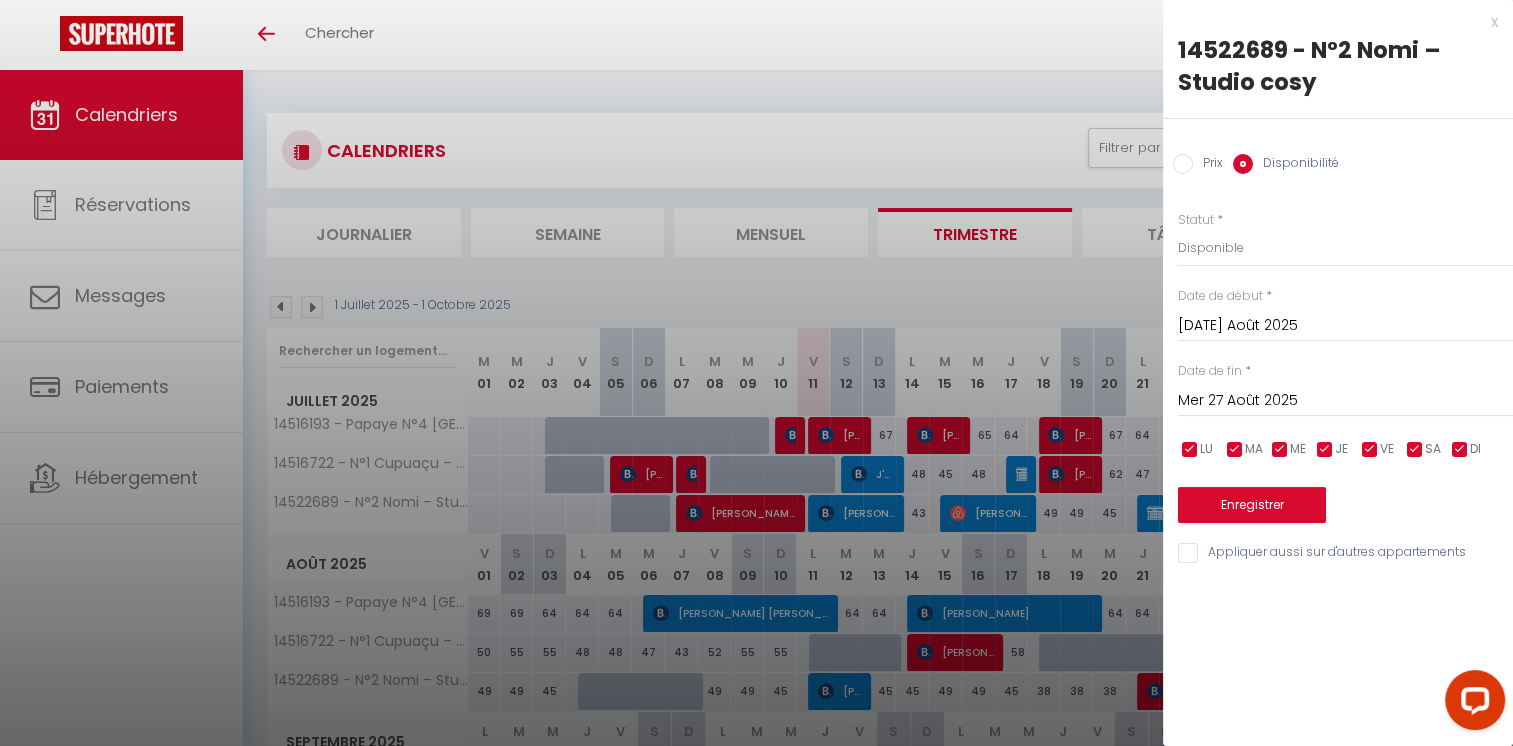 click on "Disponibilité" at bounding box center [1243, 164] 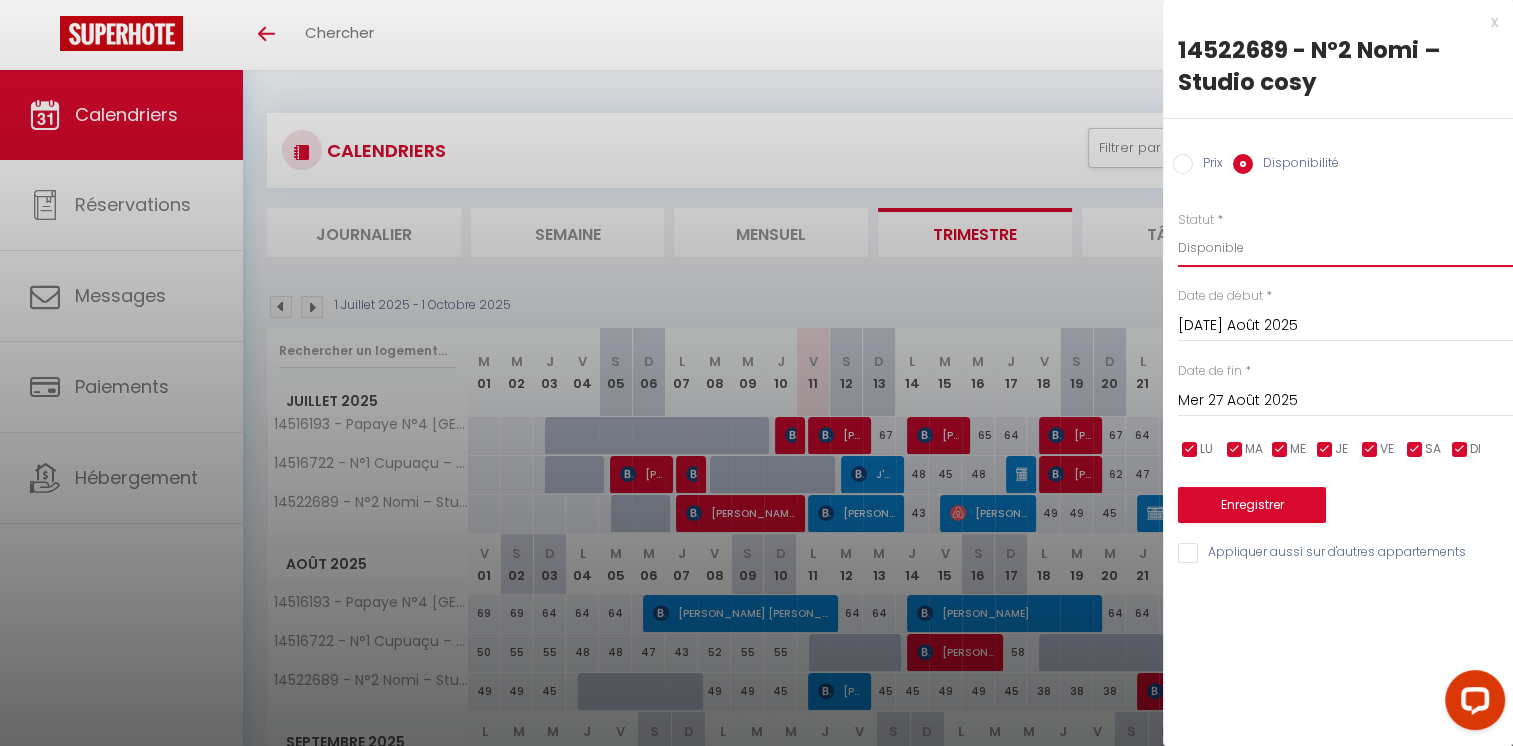 click on "Disponible
Indisponible" at bounding box center (1345, 248) 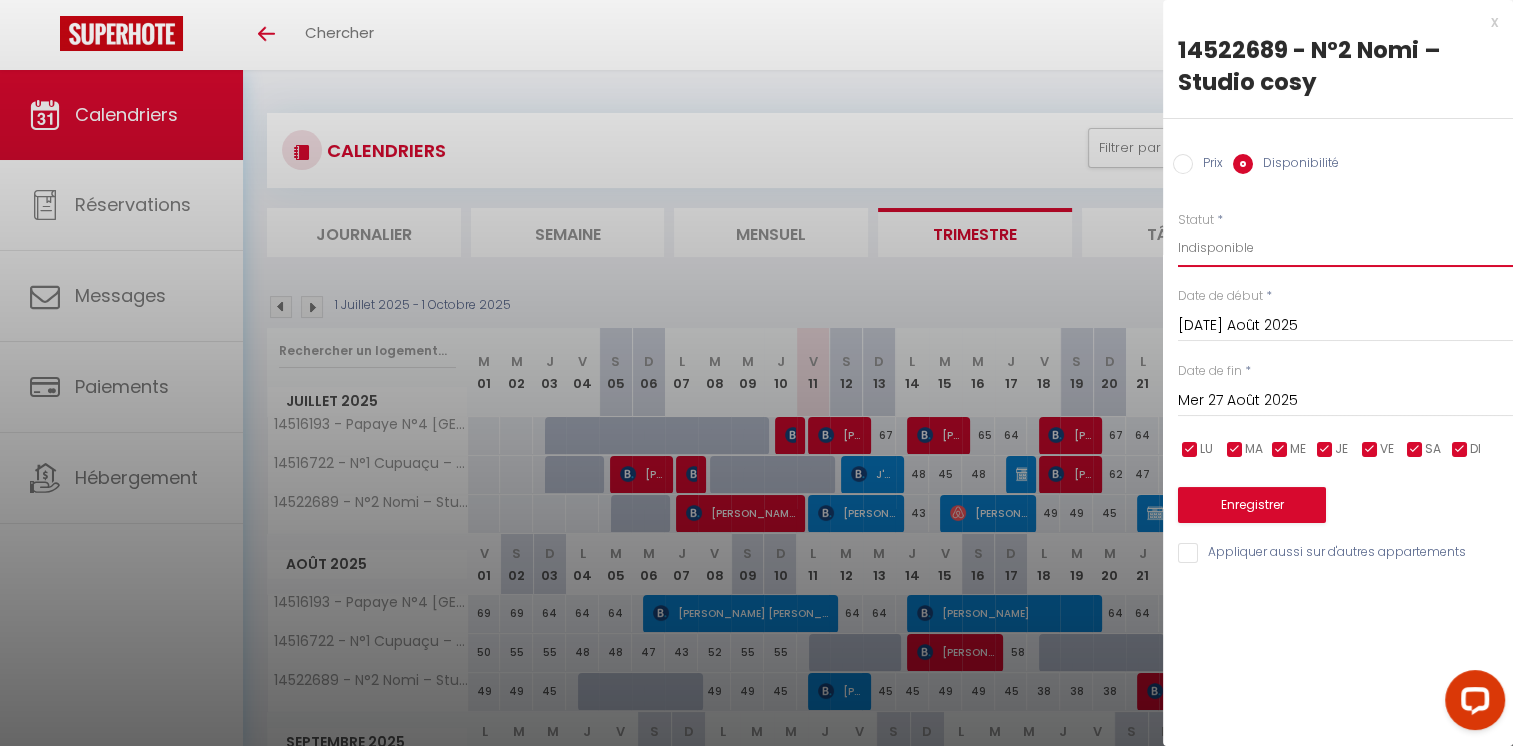 click on "Disponible
Indisponible" at bounding box center [1345, 248] 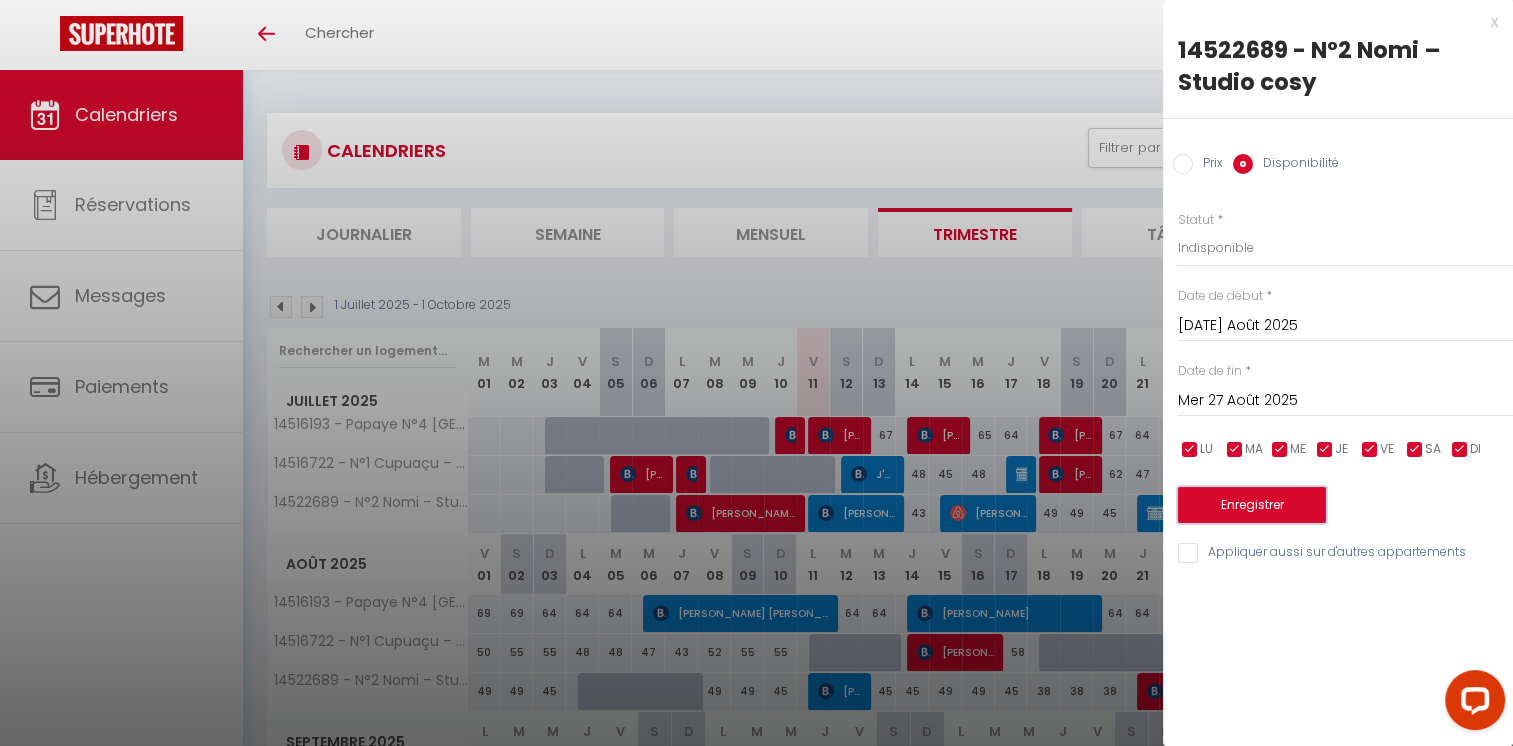click on "Enregistrer" at bounding box center [1252, 505] 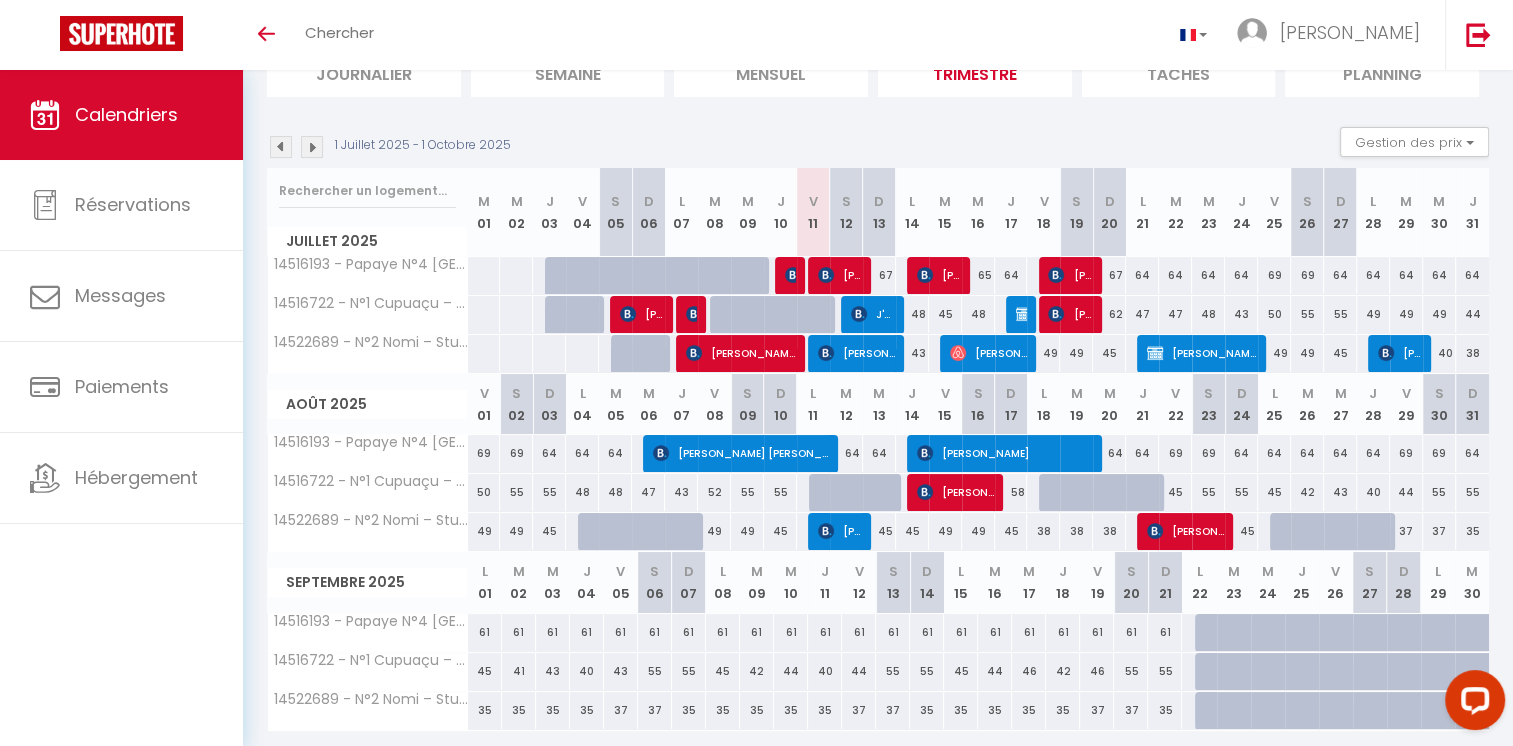 scroll, scrollTop: 224, scrollLeft: 0, axis: vertical 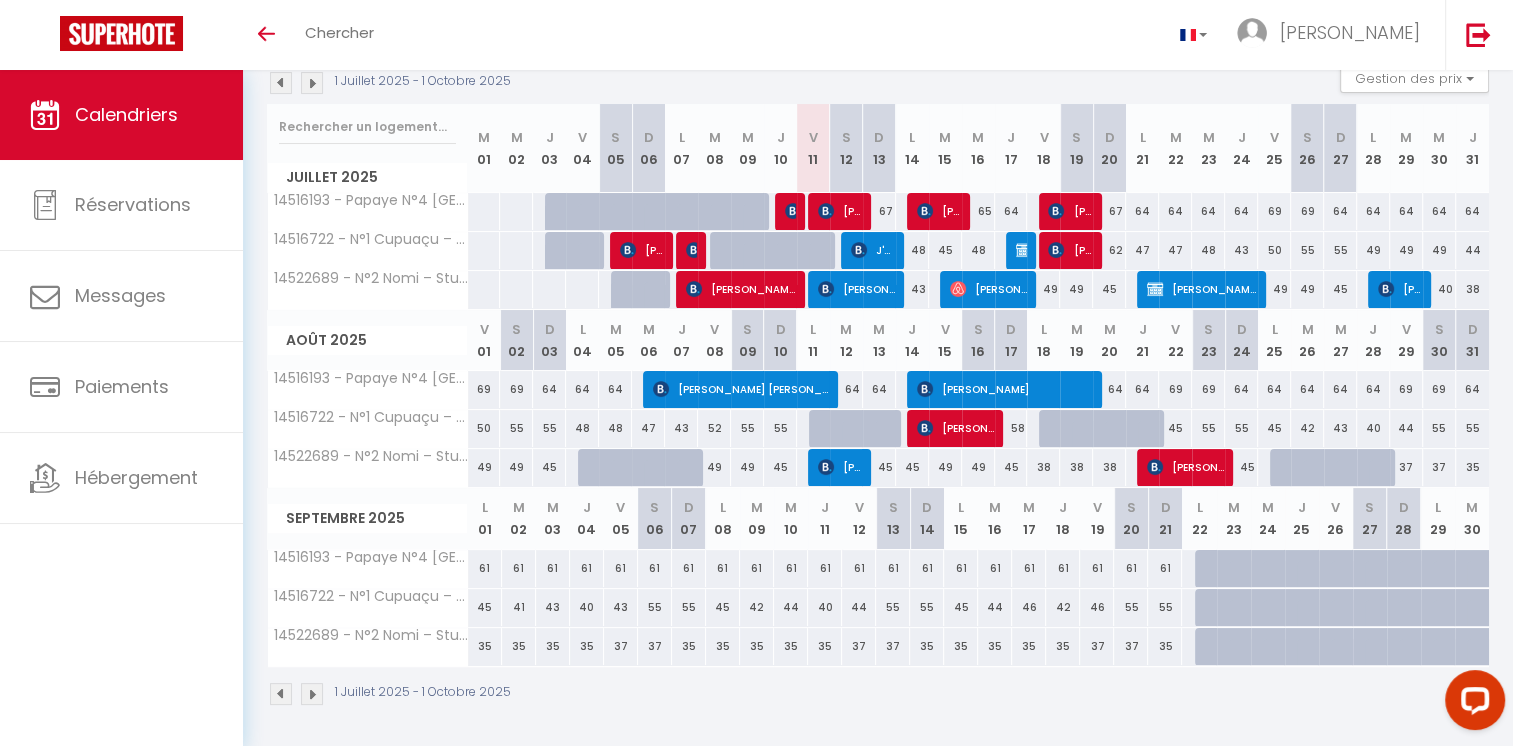 click on "45" at bounding box center (1241, 467) 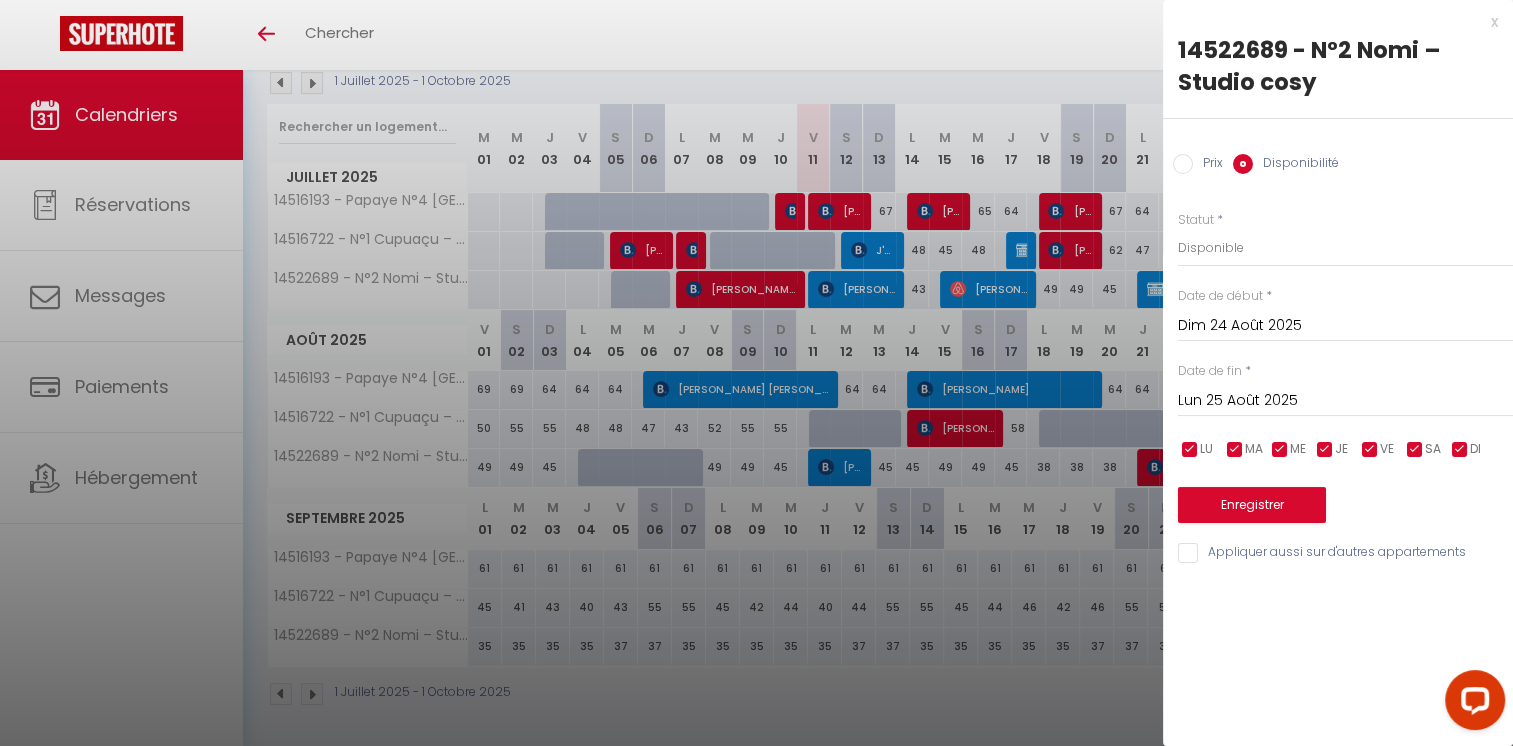 click on "Prix" at bounding box center (1183, 164) 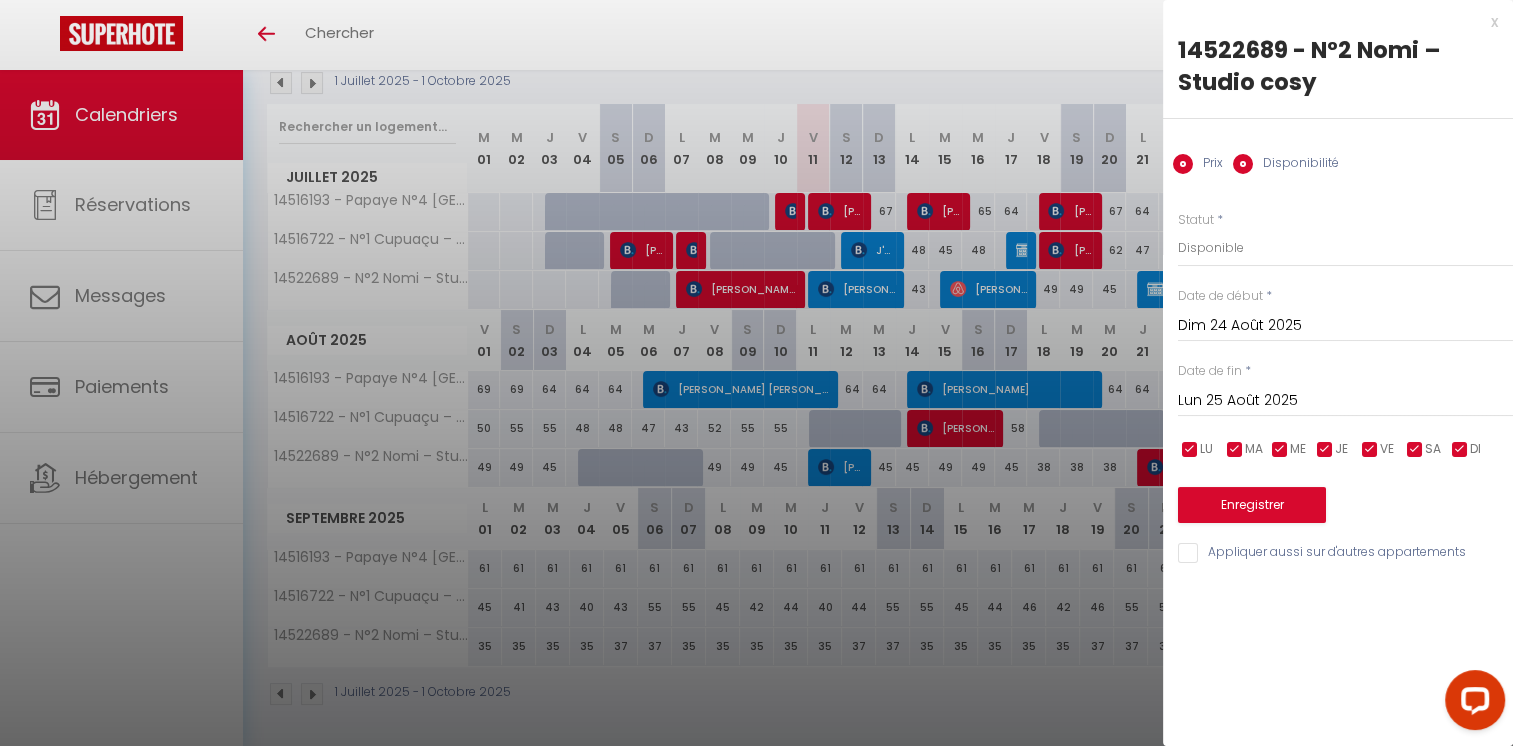 radio on "false" 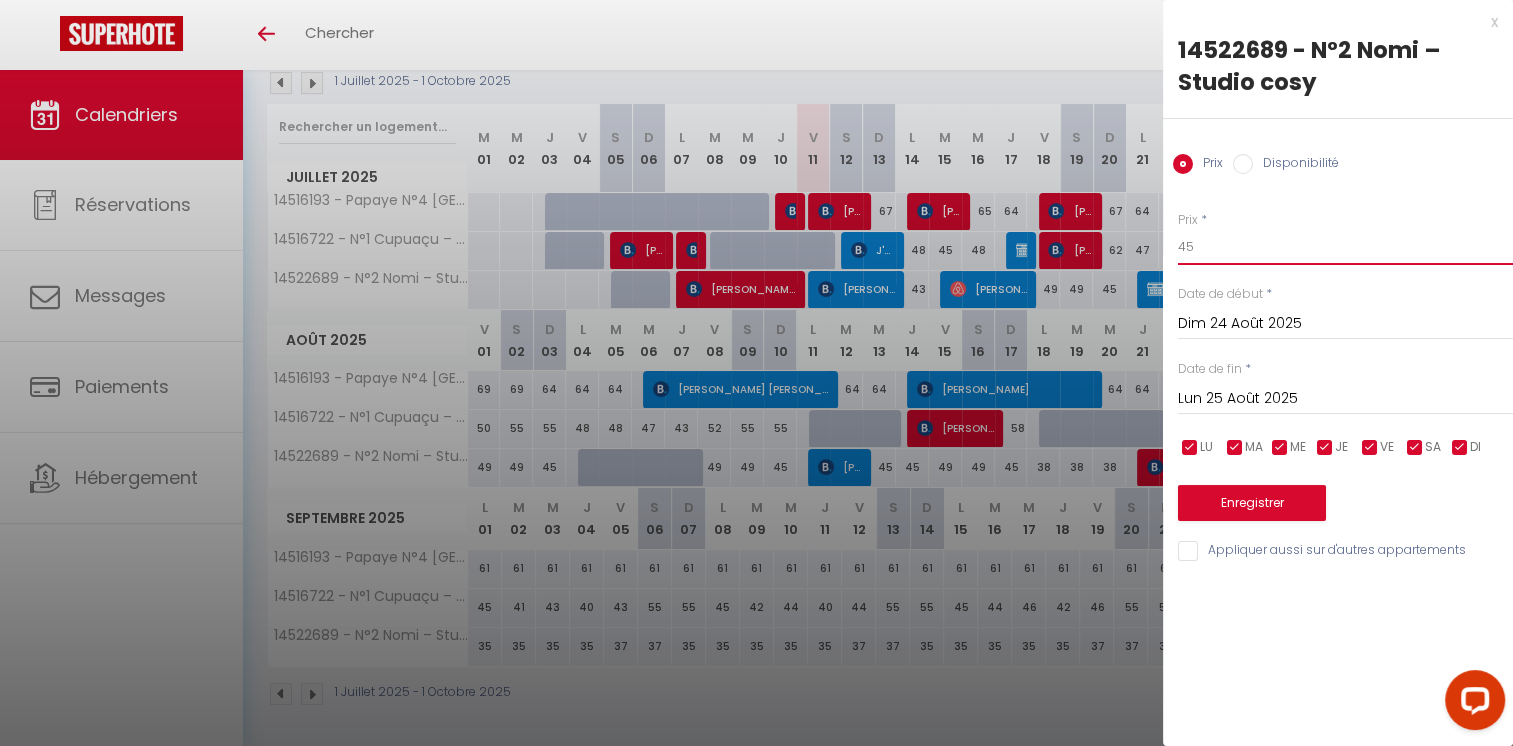 drag, startPoint x: 1200, startPoint y: 249, endPoint x: 1172, endPoint y: 250, distance: 28.01785 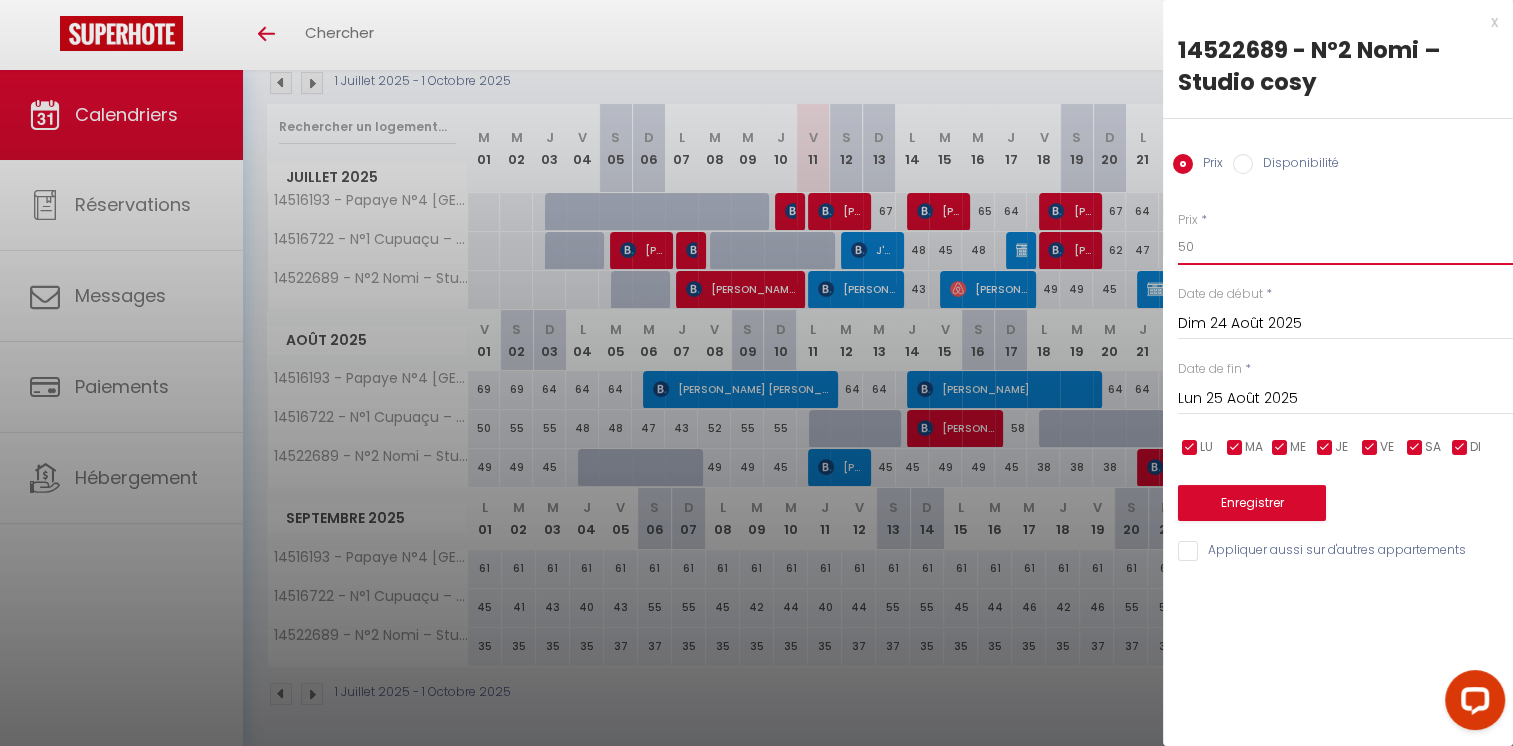type on "50" 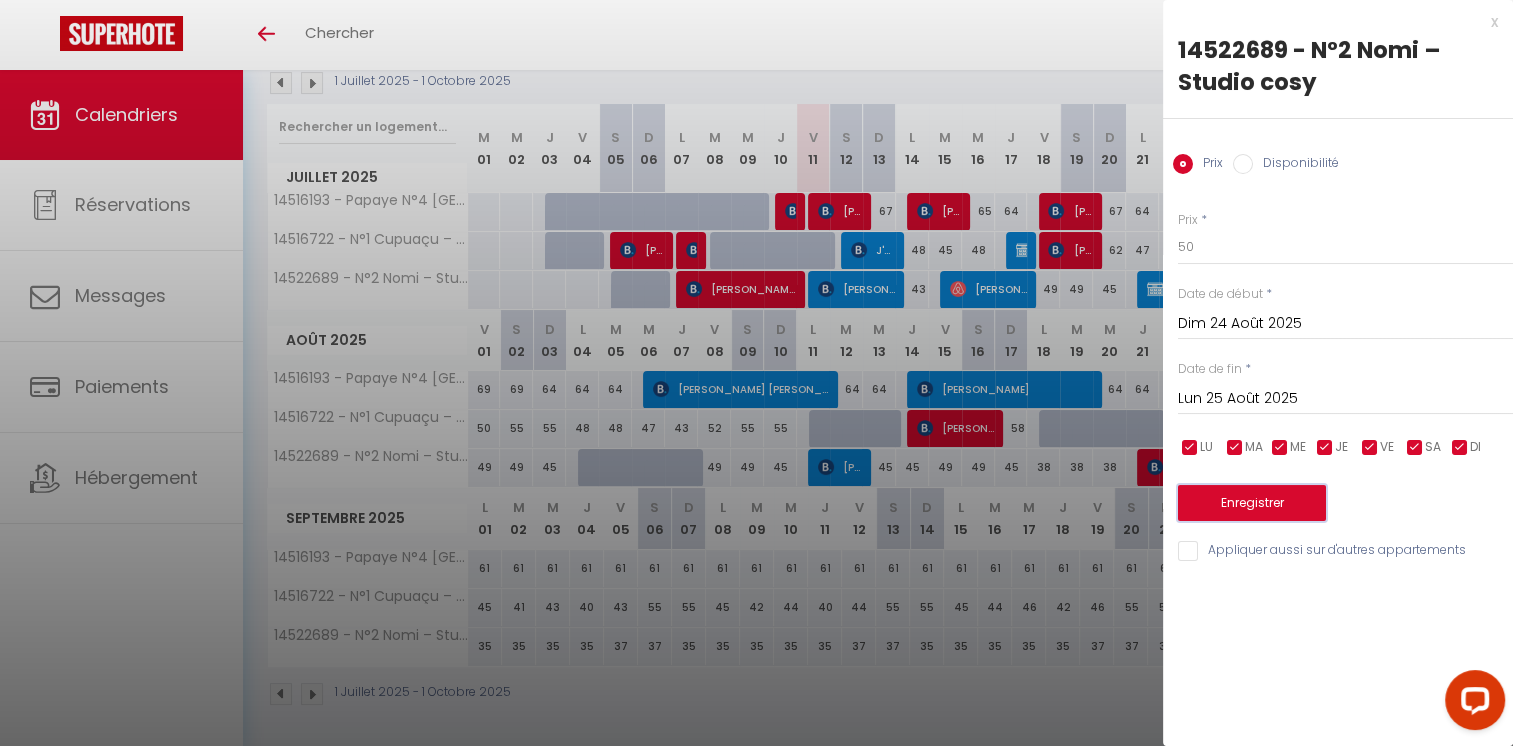 click on "Enregistrer" at bounding box center (1252, 503) 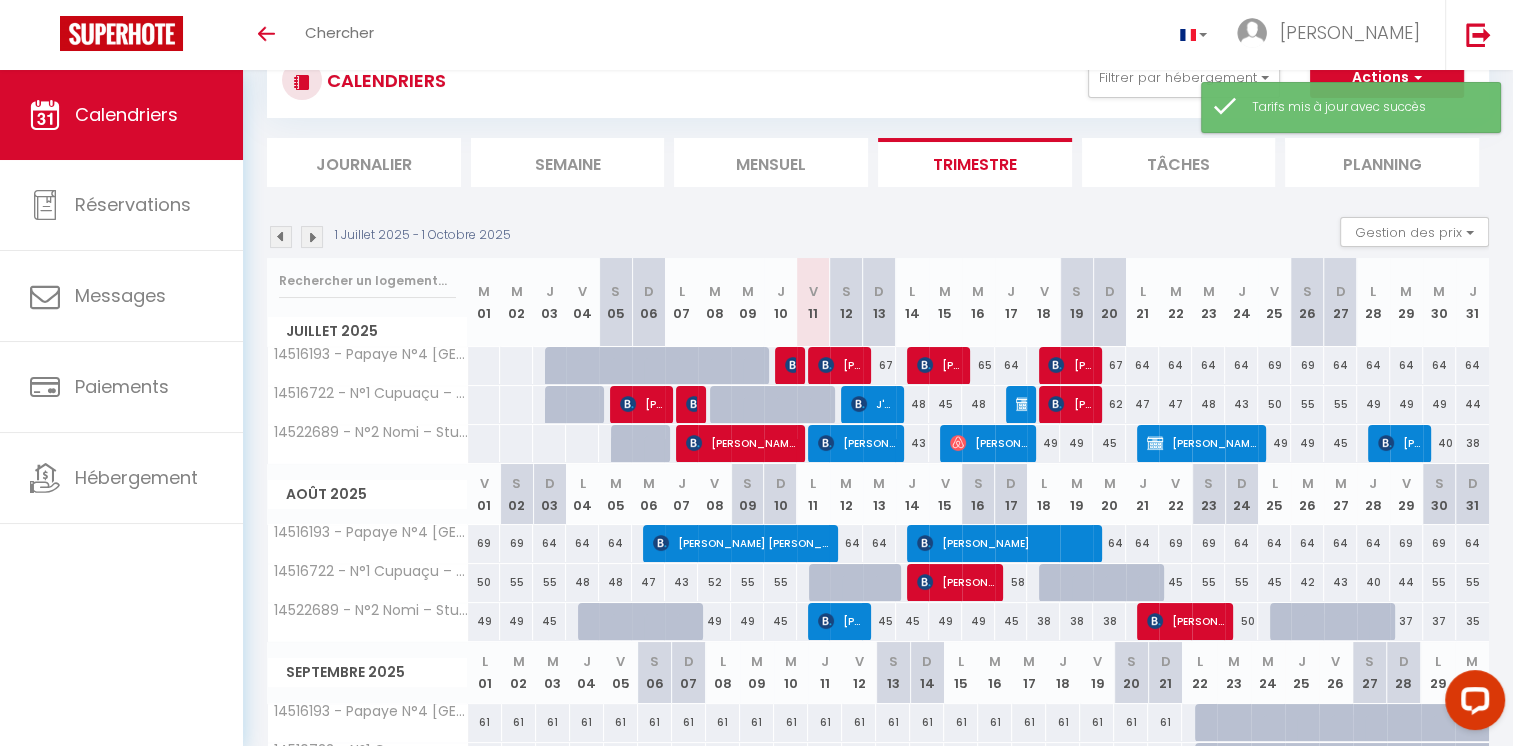 scroll, scrollTop: 224, scrollLeft: 0, axis: vertical 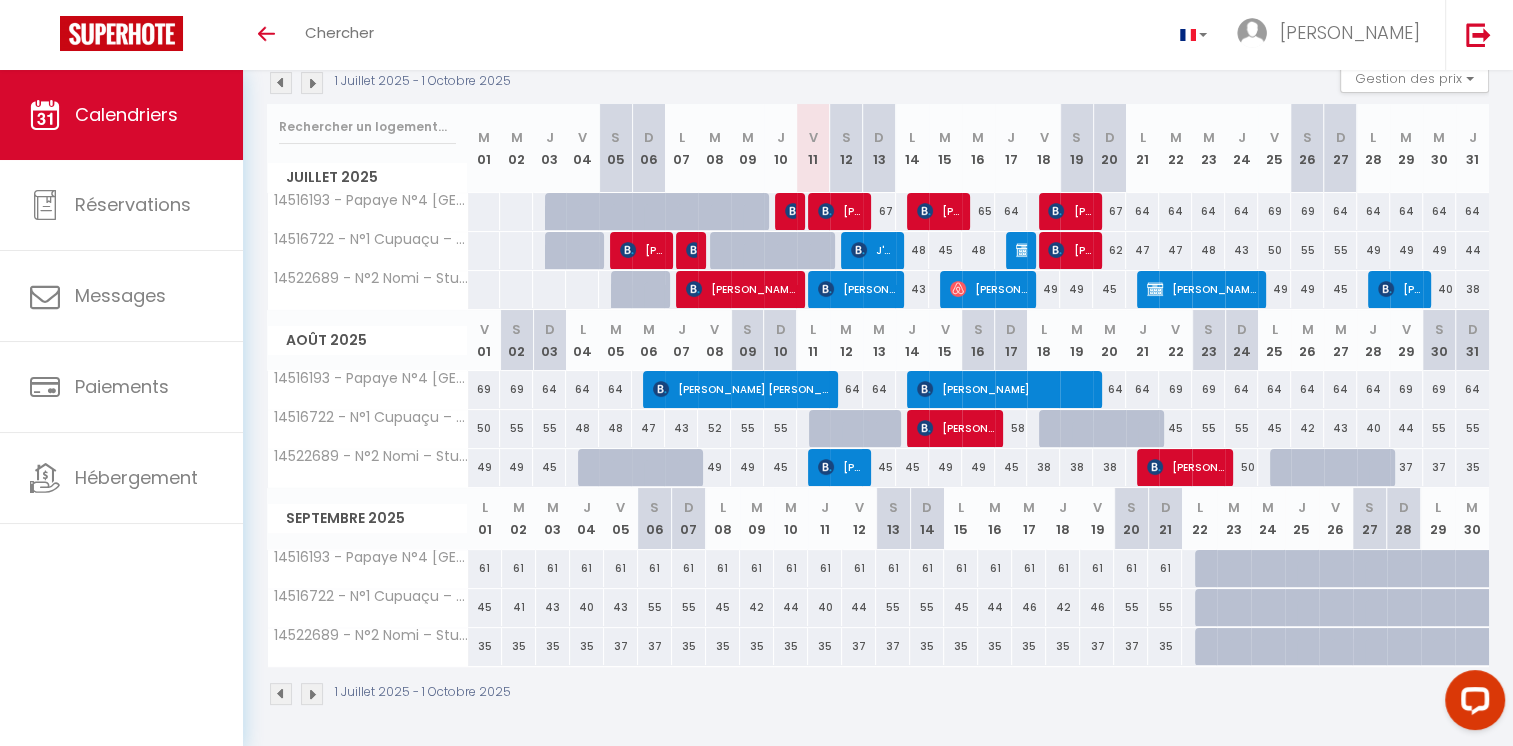 click on "43" at bounding box center (912, 289) 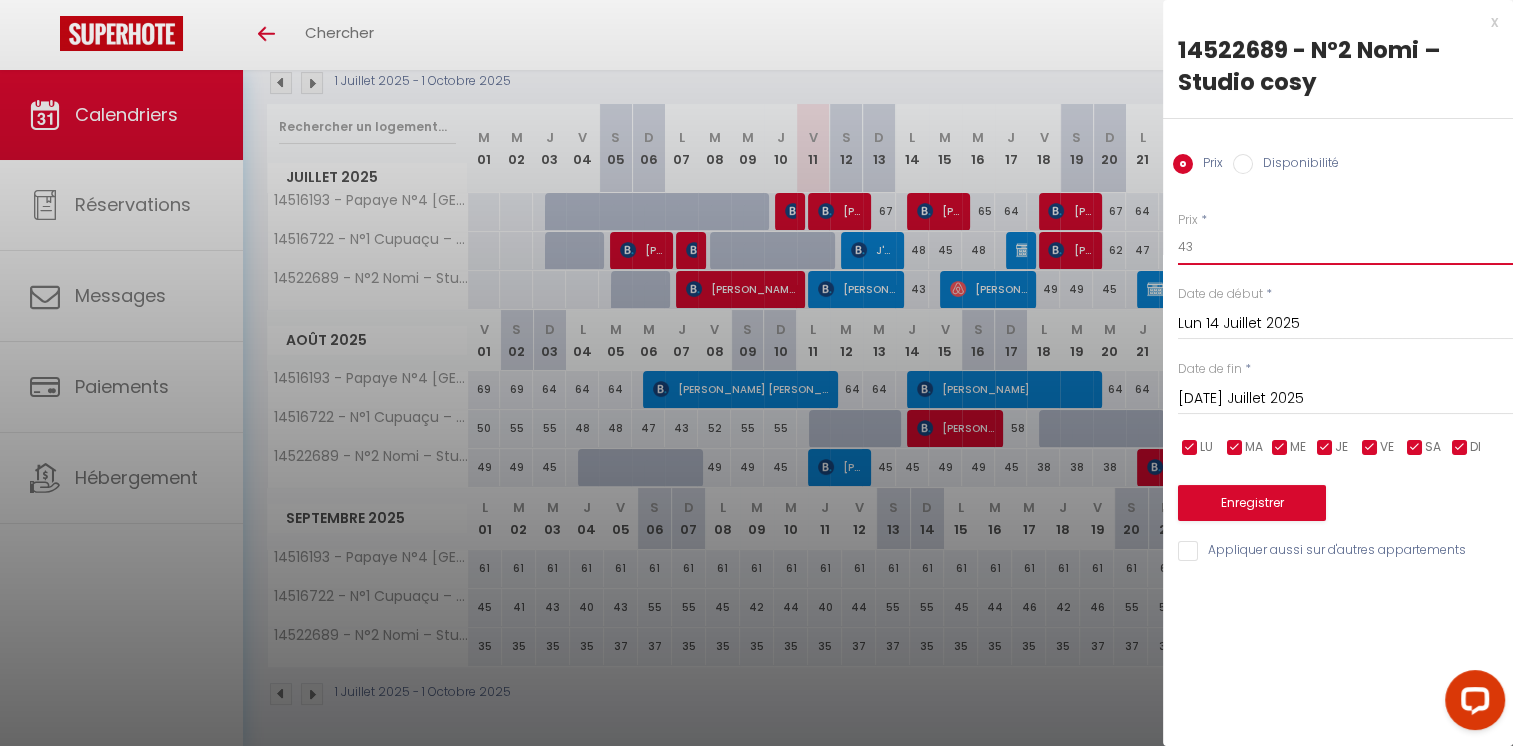 click on "43" at bounding box center (1345, 247) 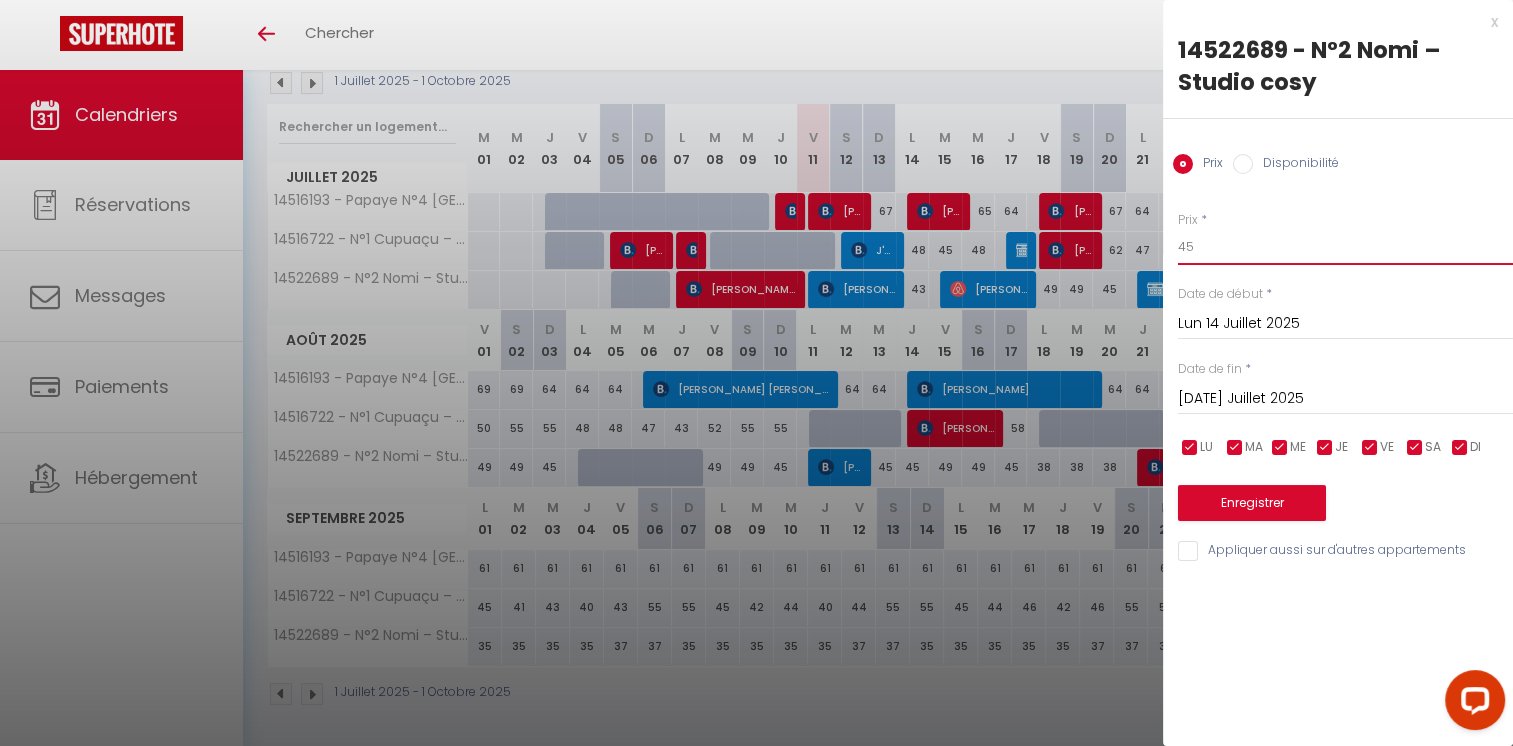 type on "45" 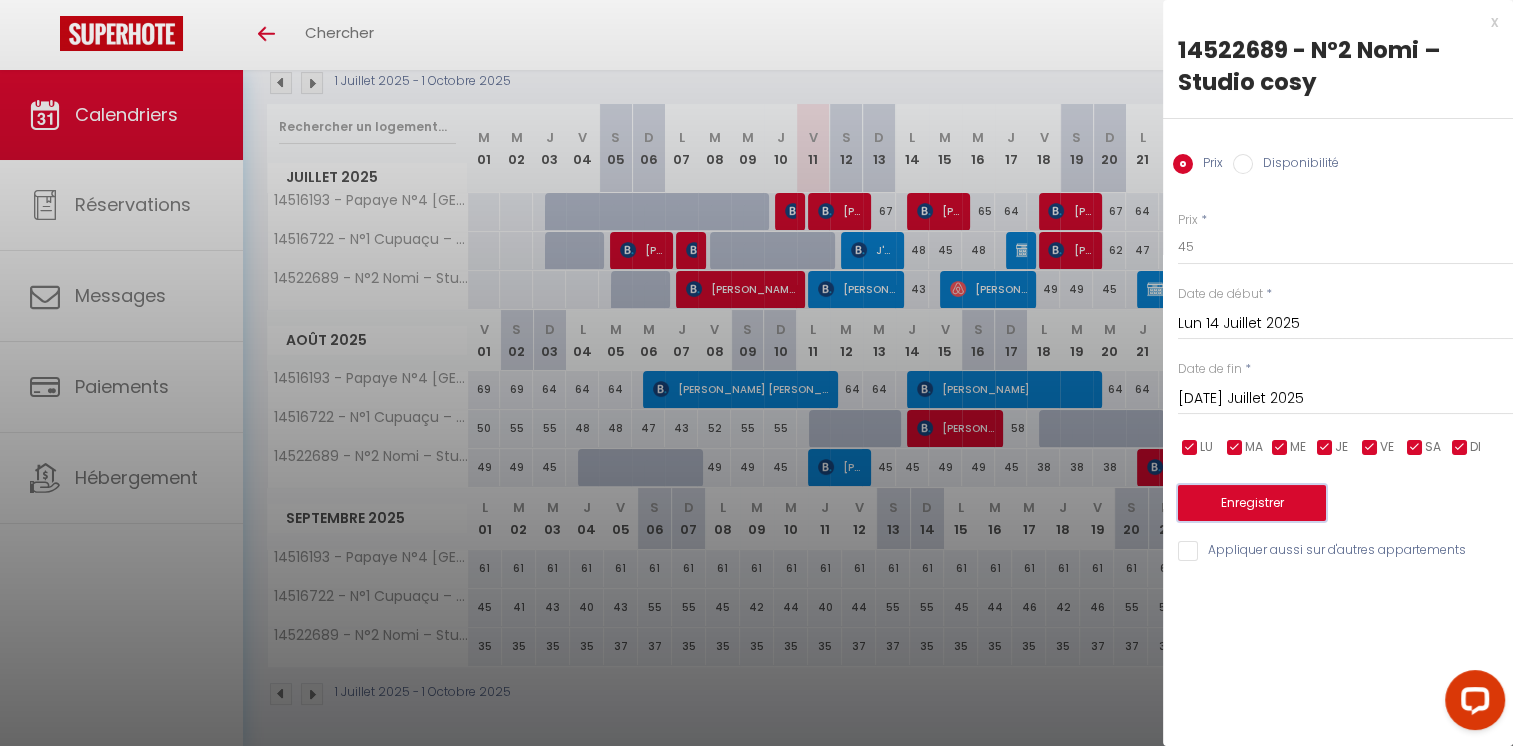 click on "Enregistrer" at bounding box center (1252, 503) 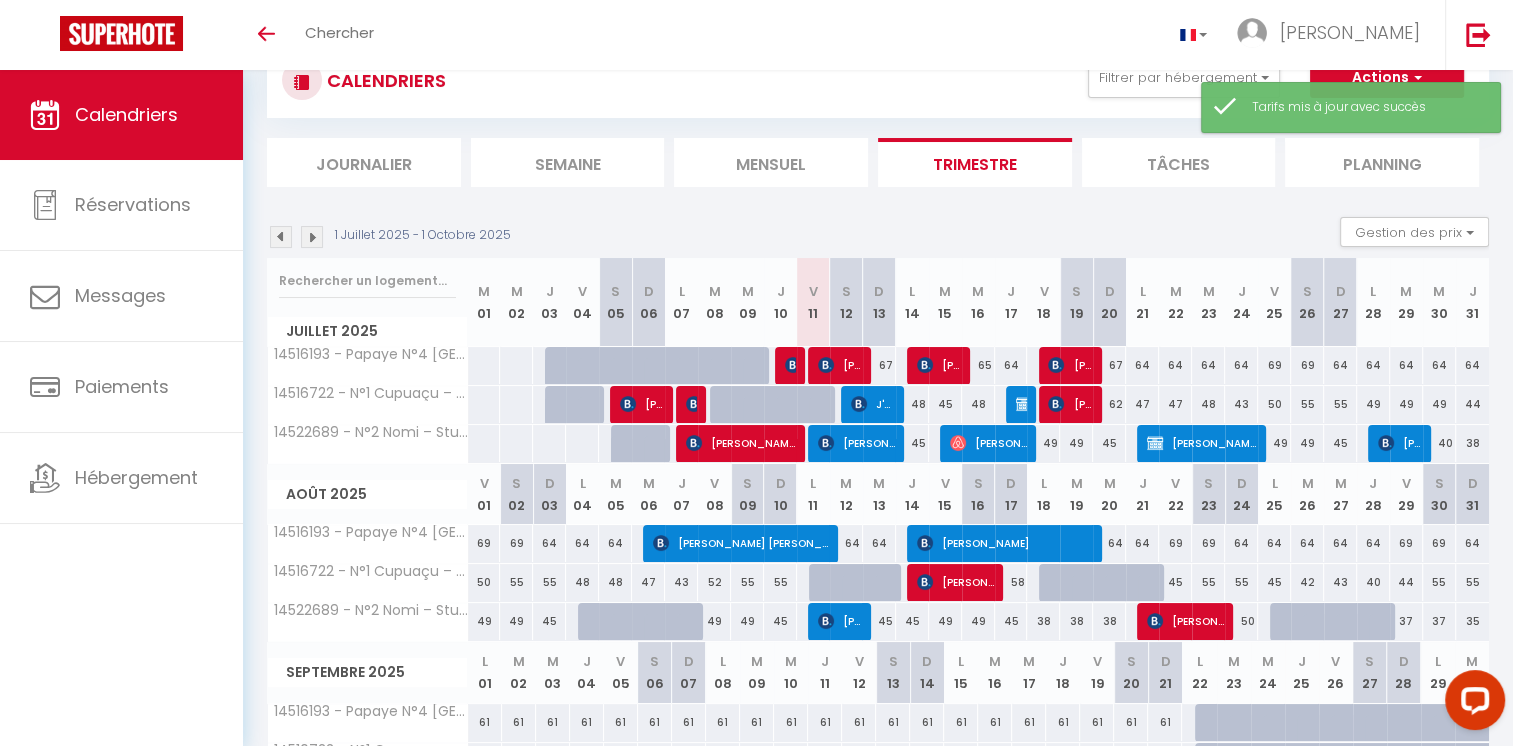 scroll, scrollTop: 224, scrollLeft: 0, axis: vertical 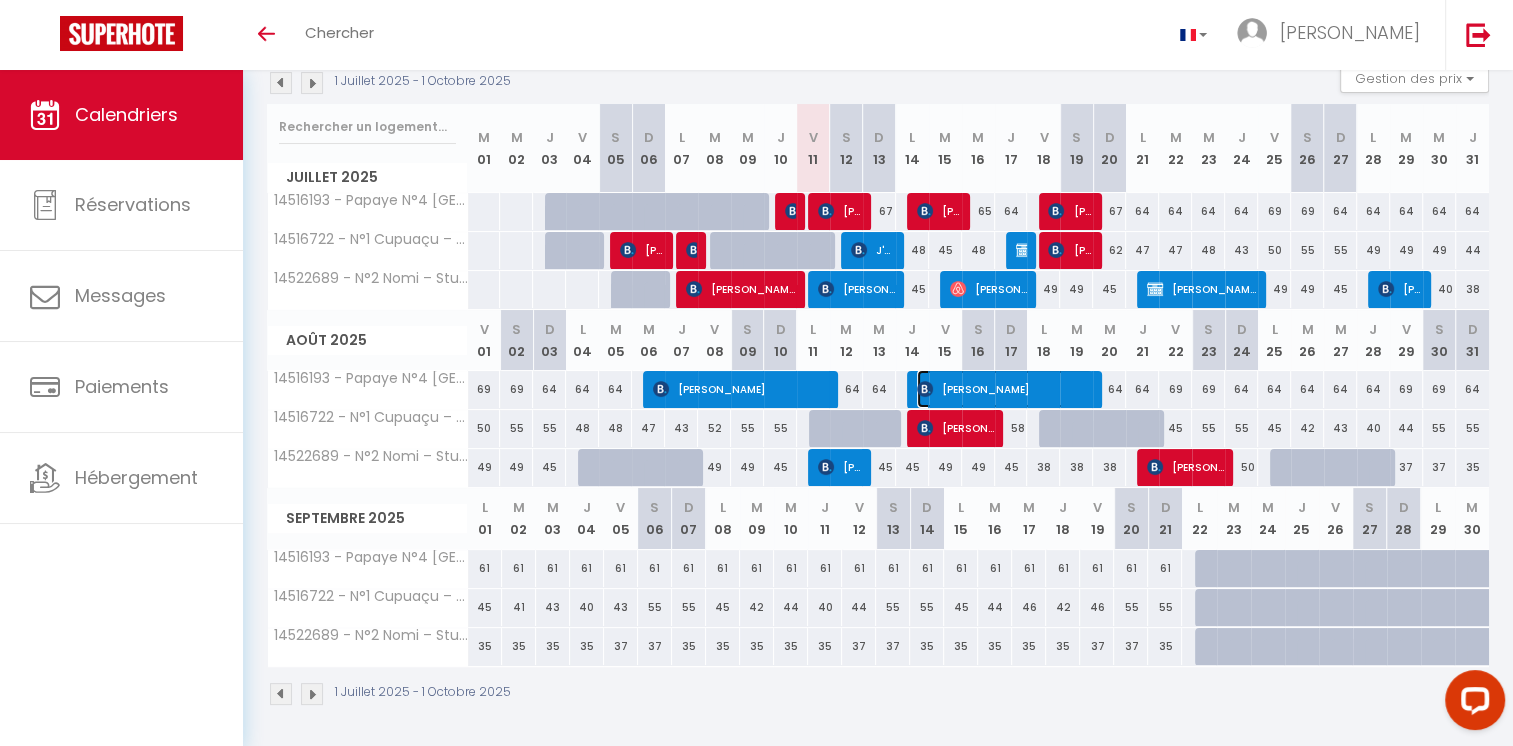 click on "[PERSON_NAME]" at bounding box center (1005, 389) 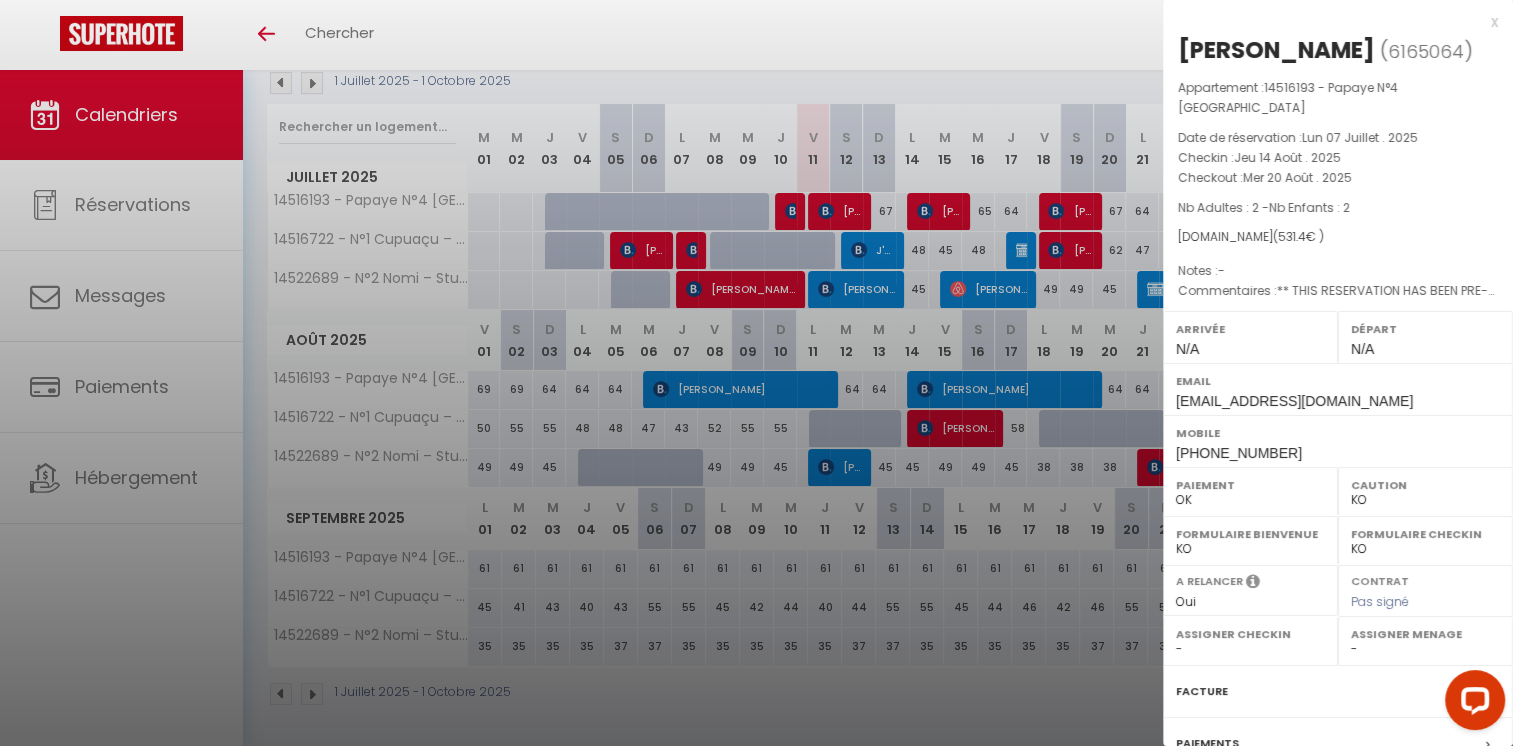 click at bounding box center (756, 373) 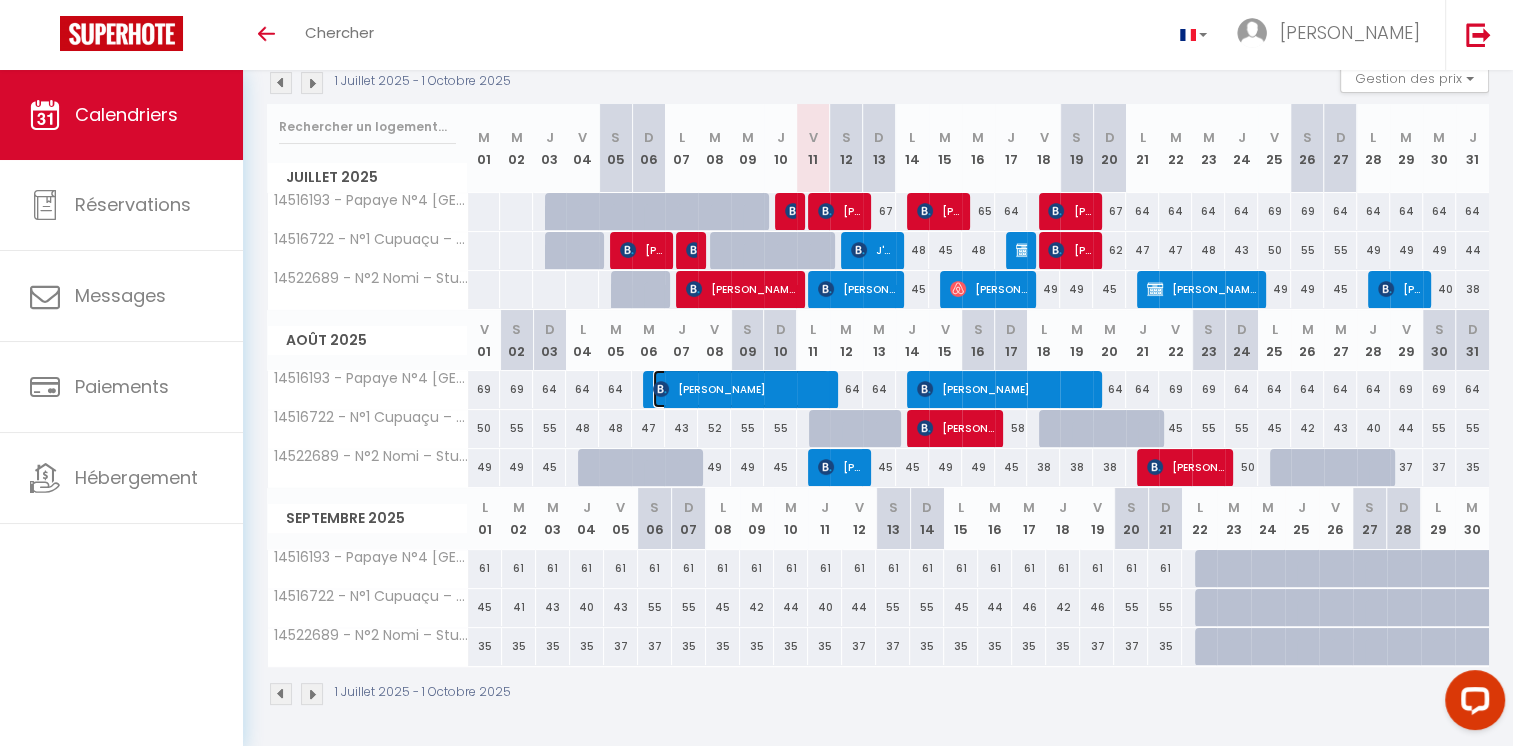 click on "[PERSON_NAME]" at bounding box center [741, 389] 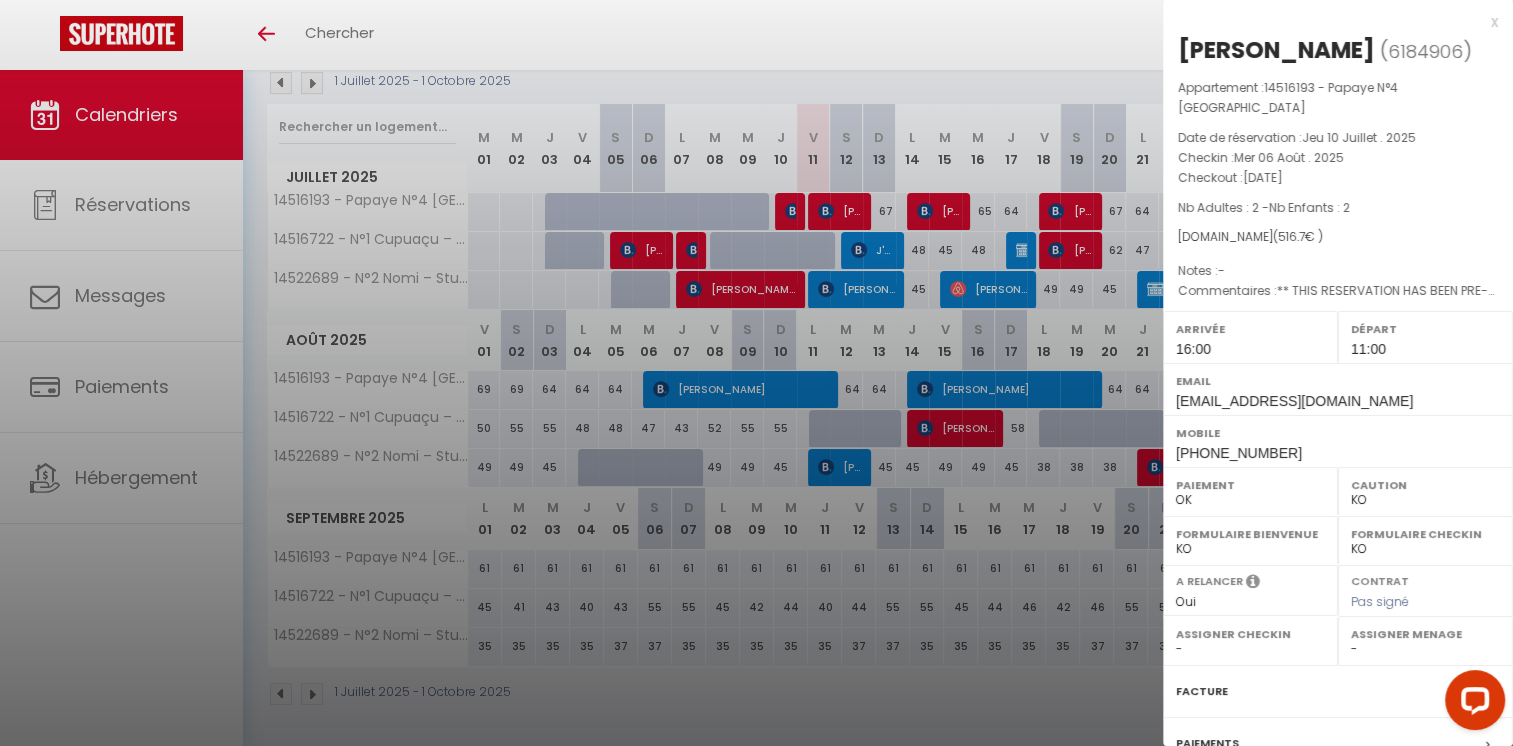 click at bounding box center (756, 373) 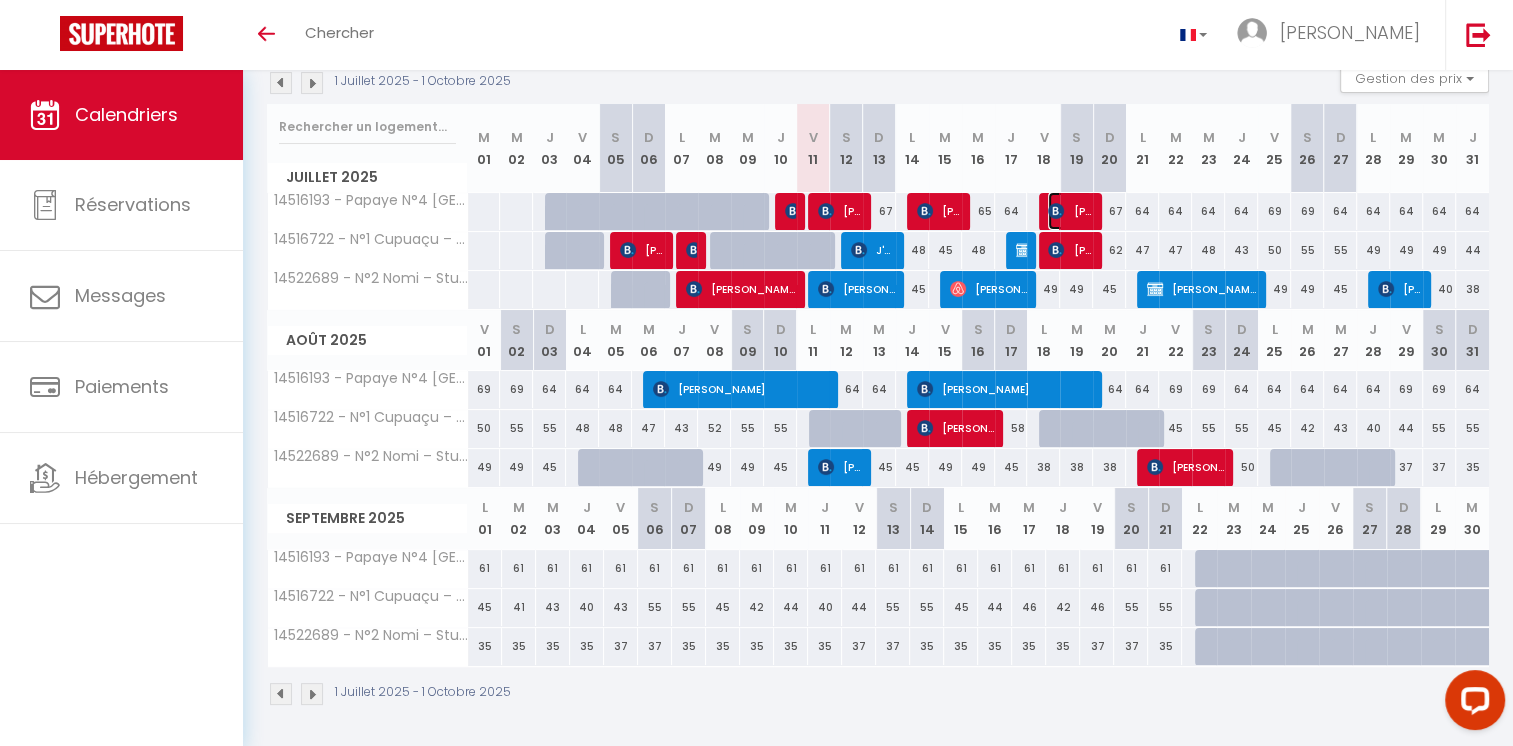 drag, startPoint x: 1021, startPoint y: 383, endPoint x: 1064, endPoint y: 212, distance: 176.32356 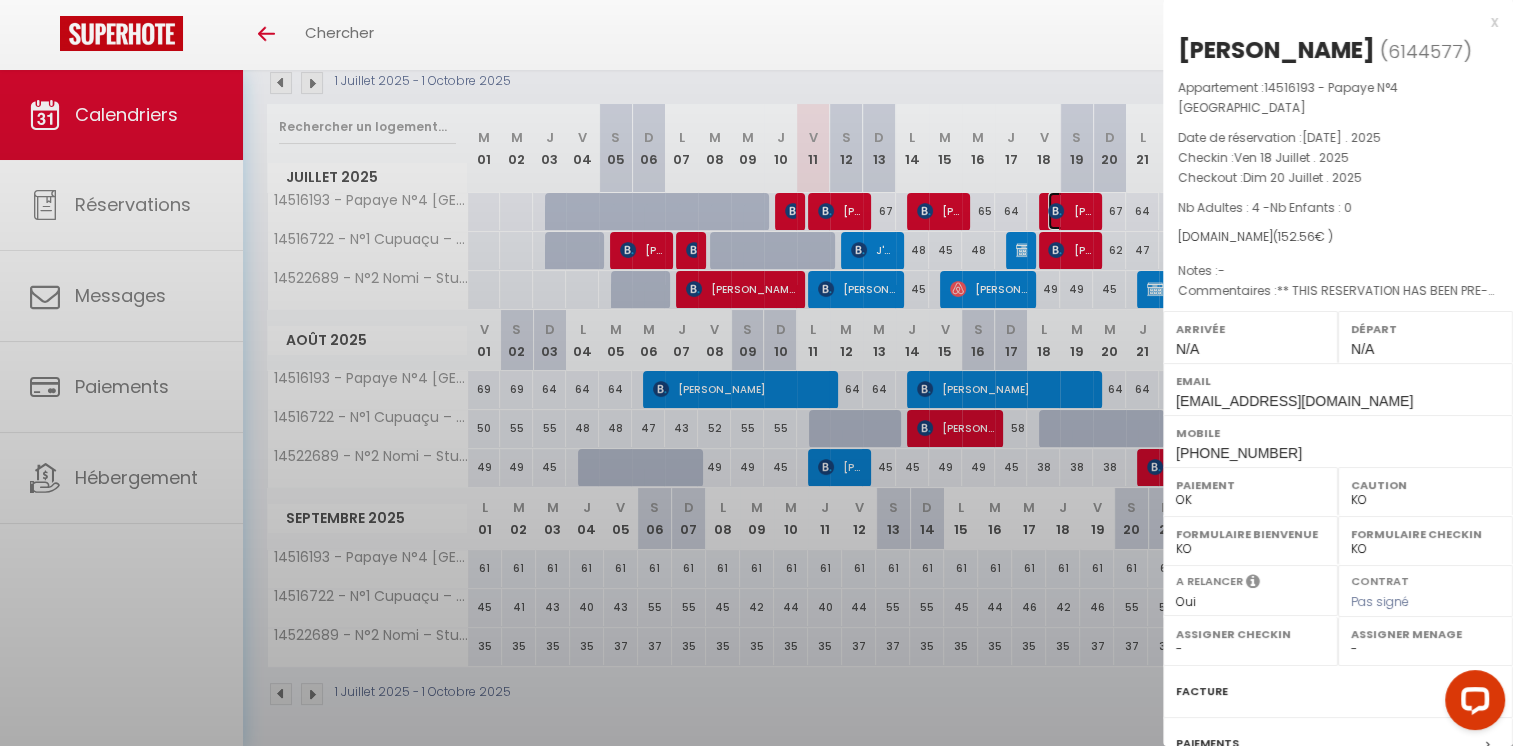 select on "0" 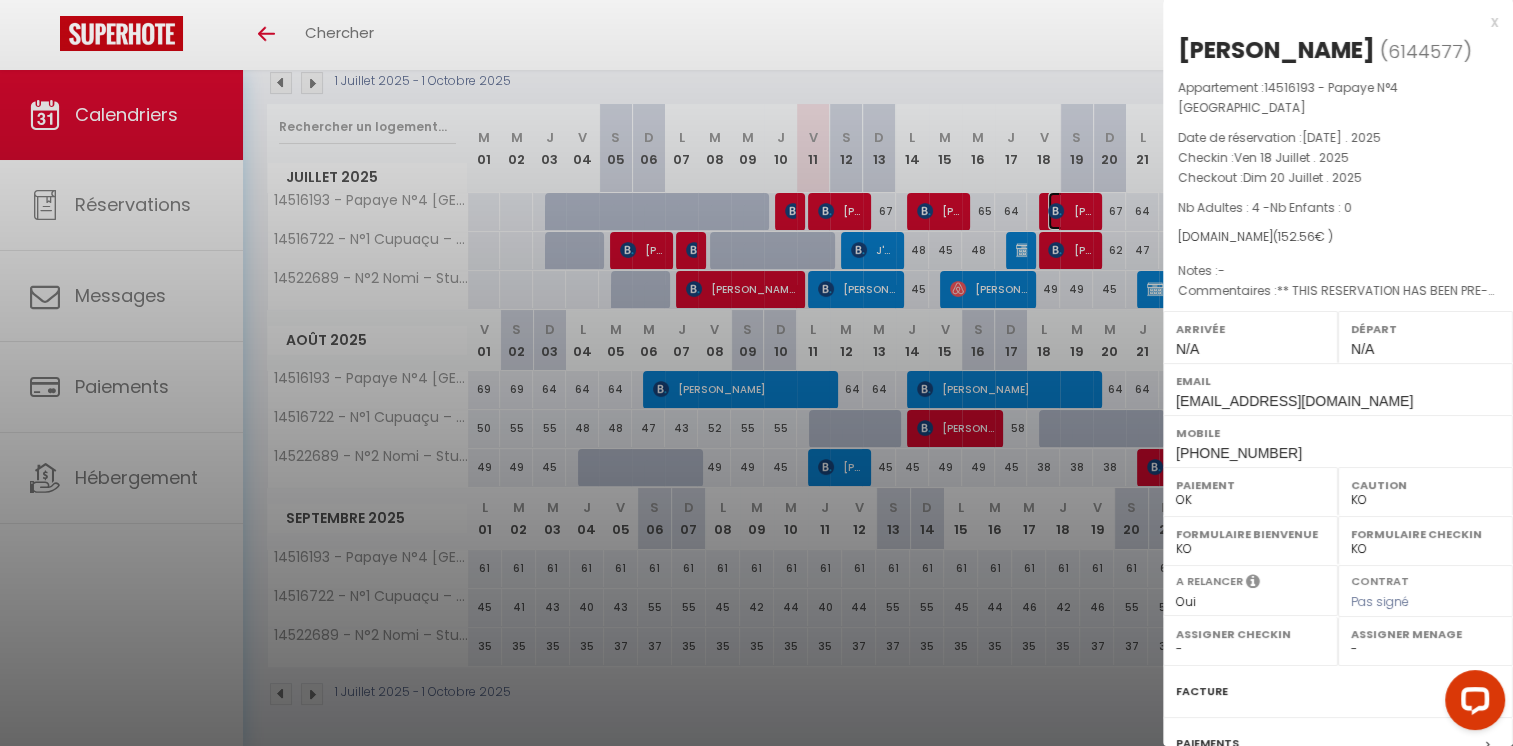 scroll, scrollTop: 182, scrollLeft: 0, axis: vertical 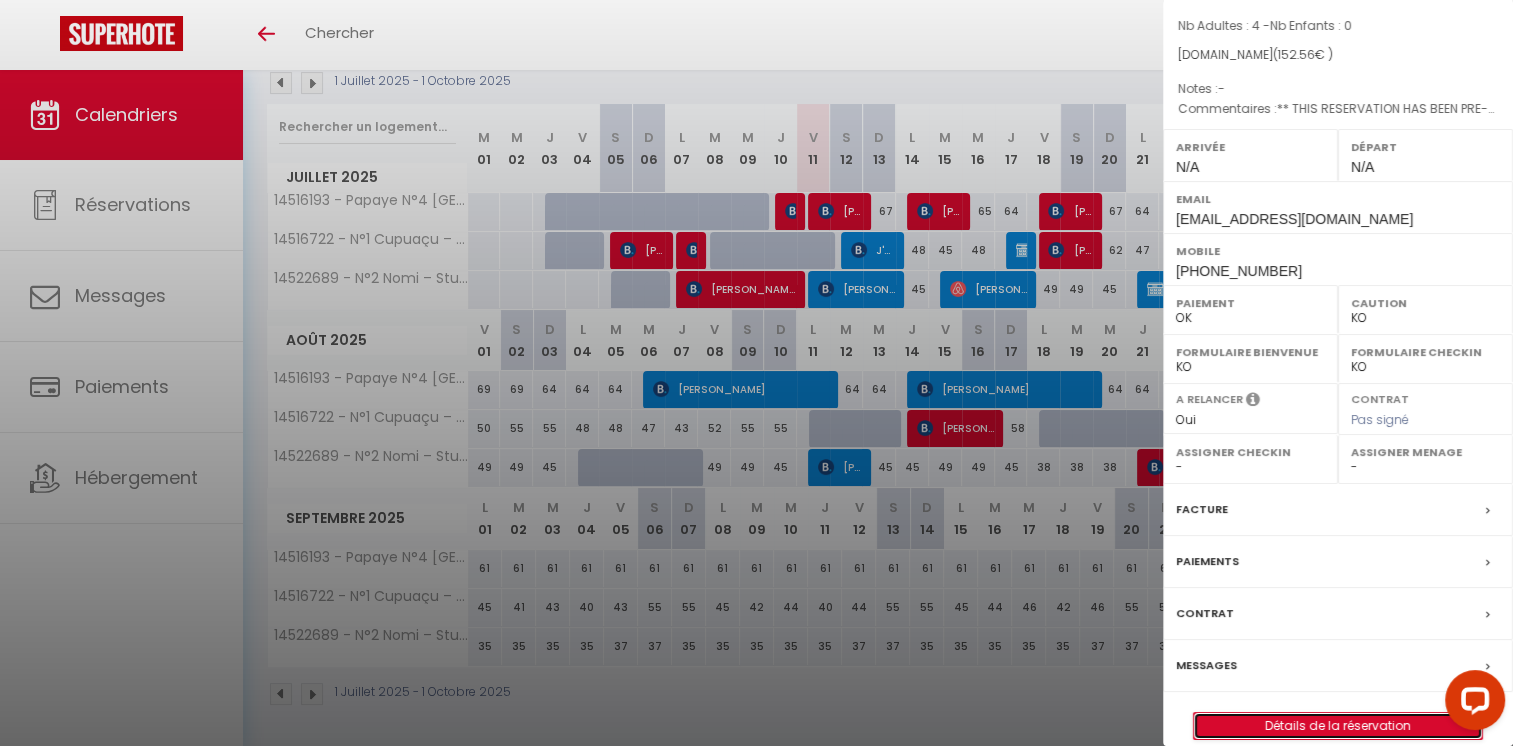 click on "Détails de la réservation" at bounding box center [1338, 726] 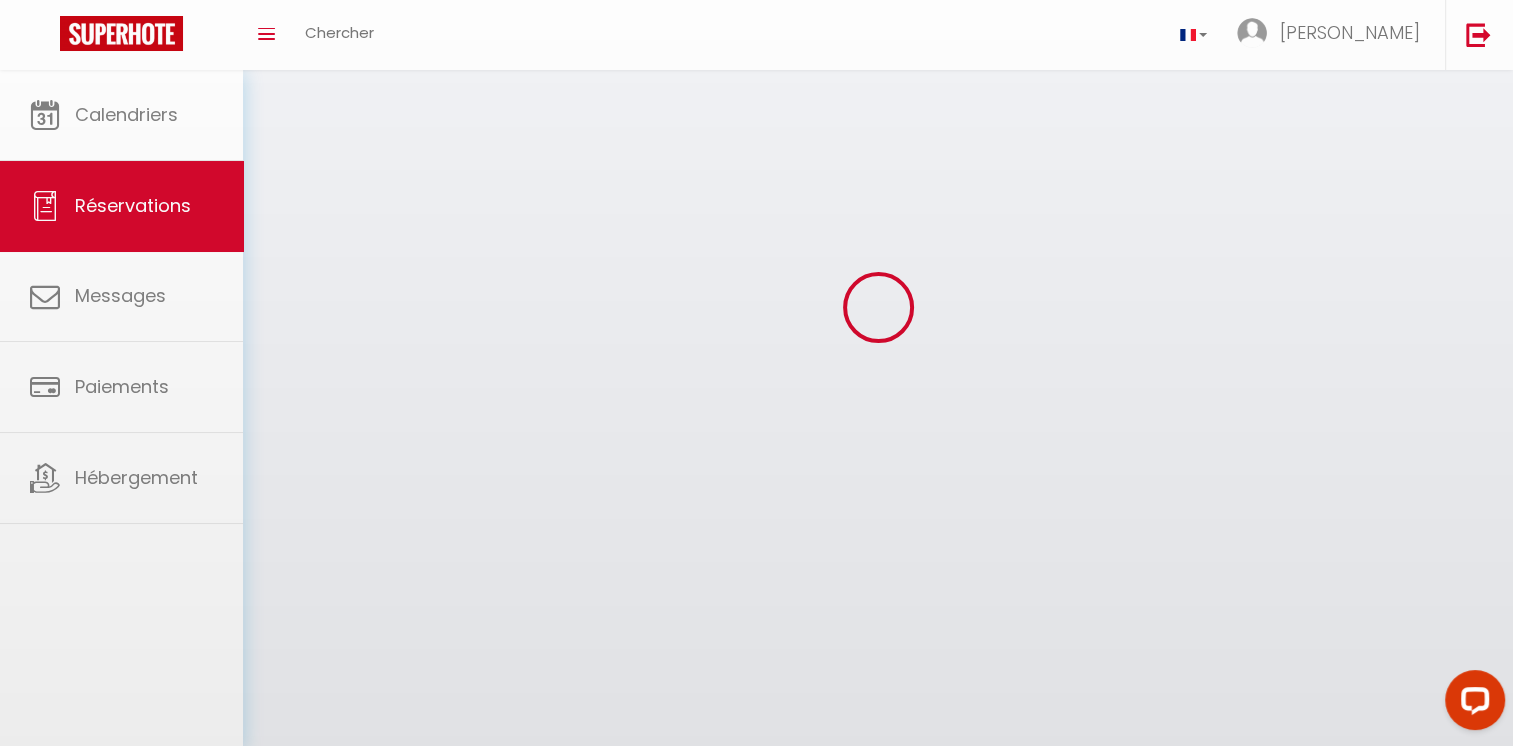 scroll, scrollTop: 0, scrollLeft: 0, axis: both 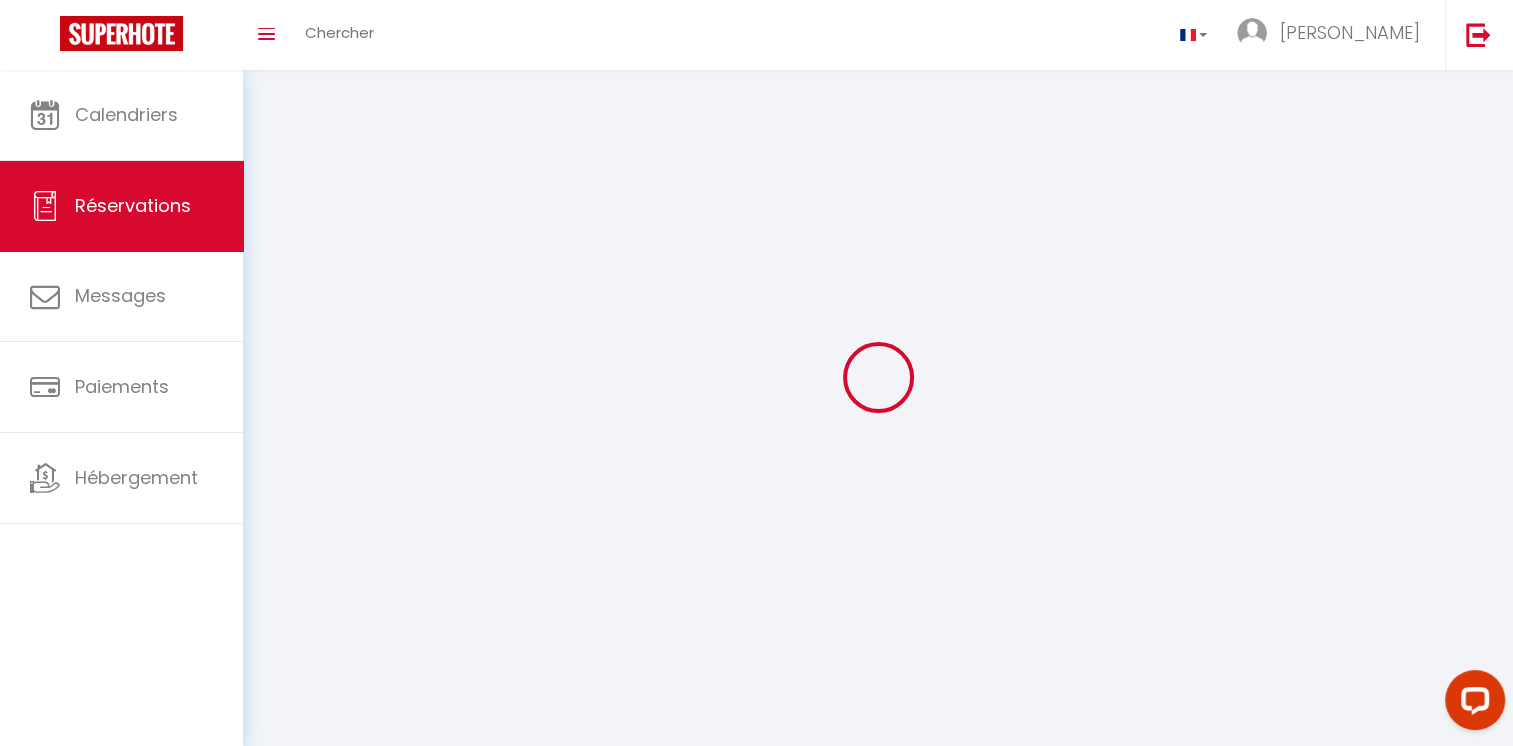 type on "Lea" 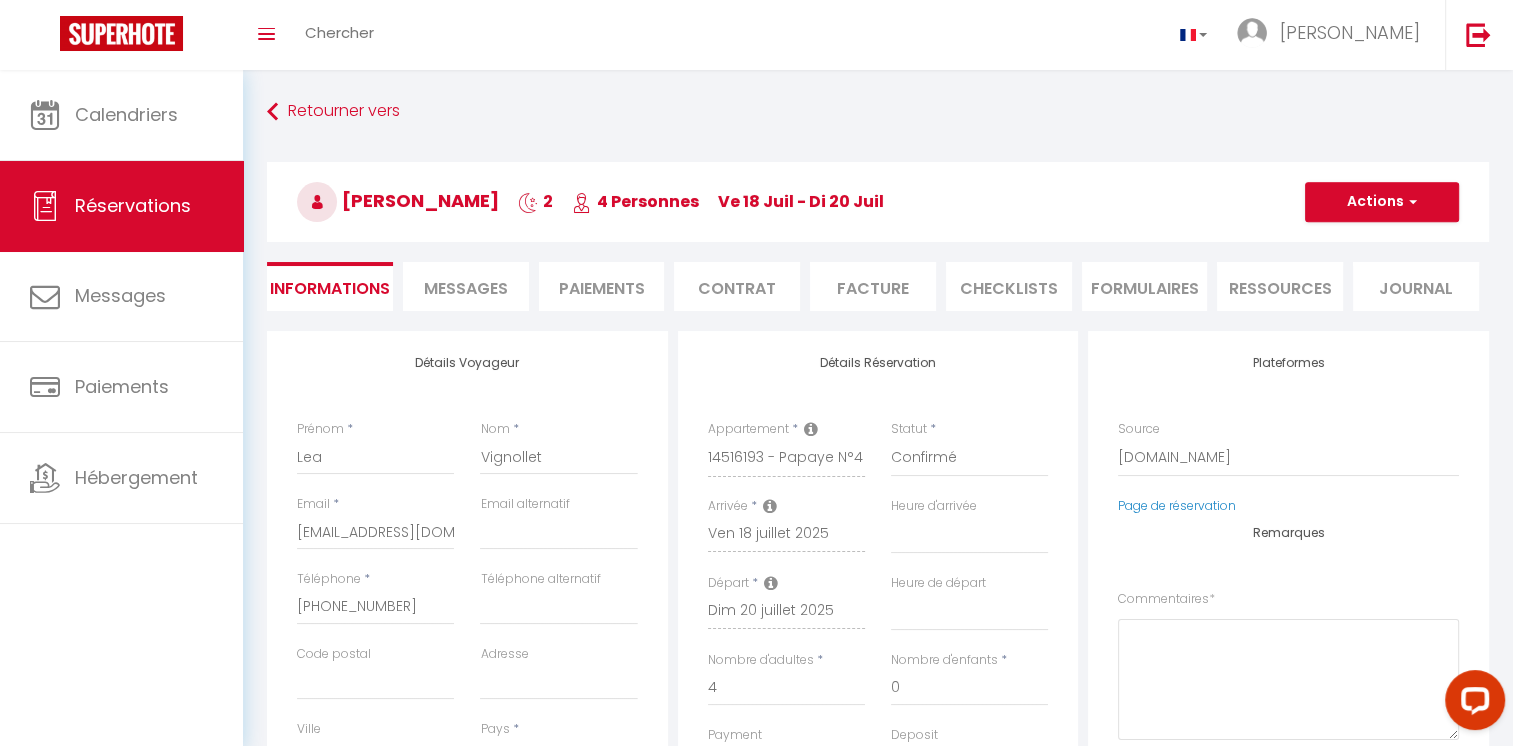 select 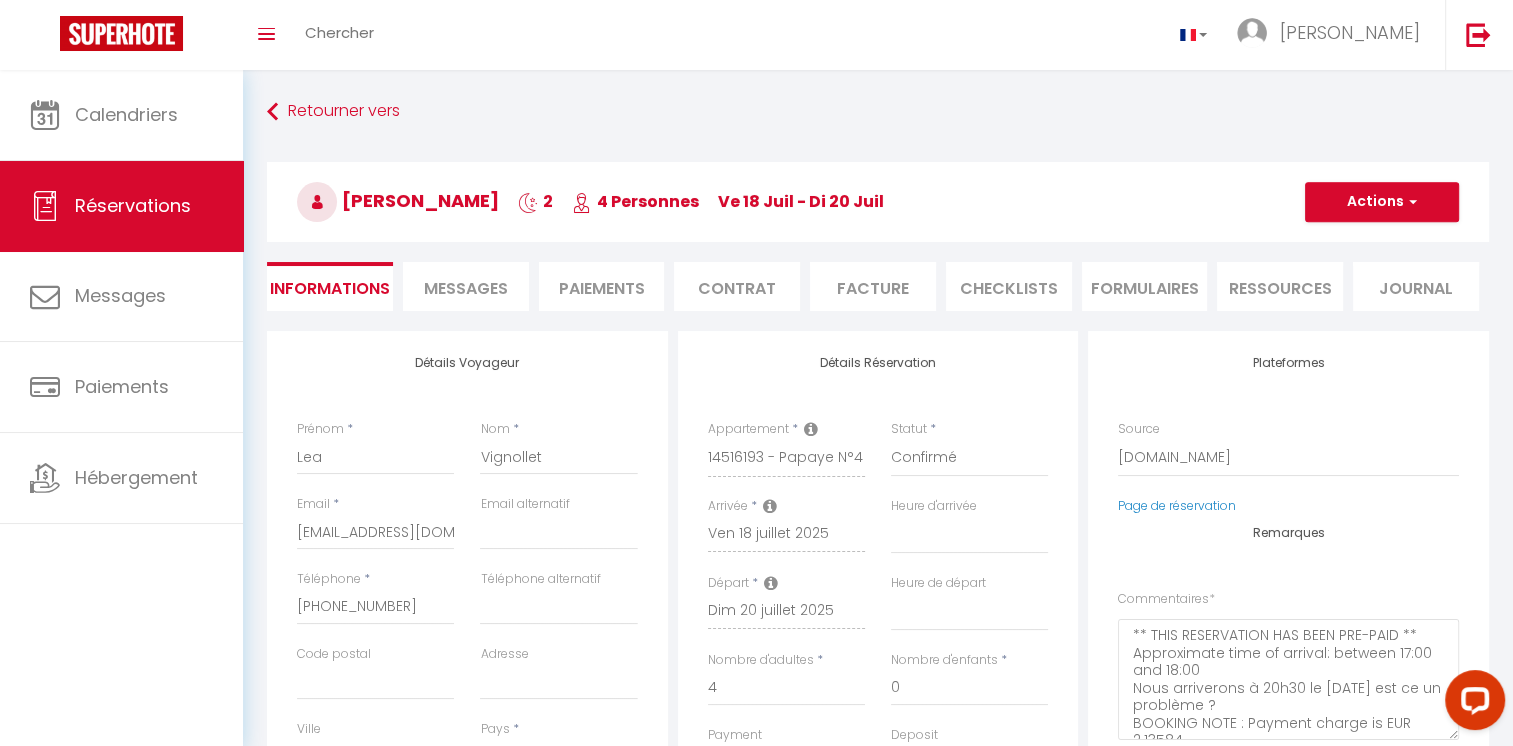 type on "5.36" 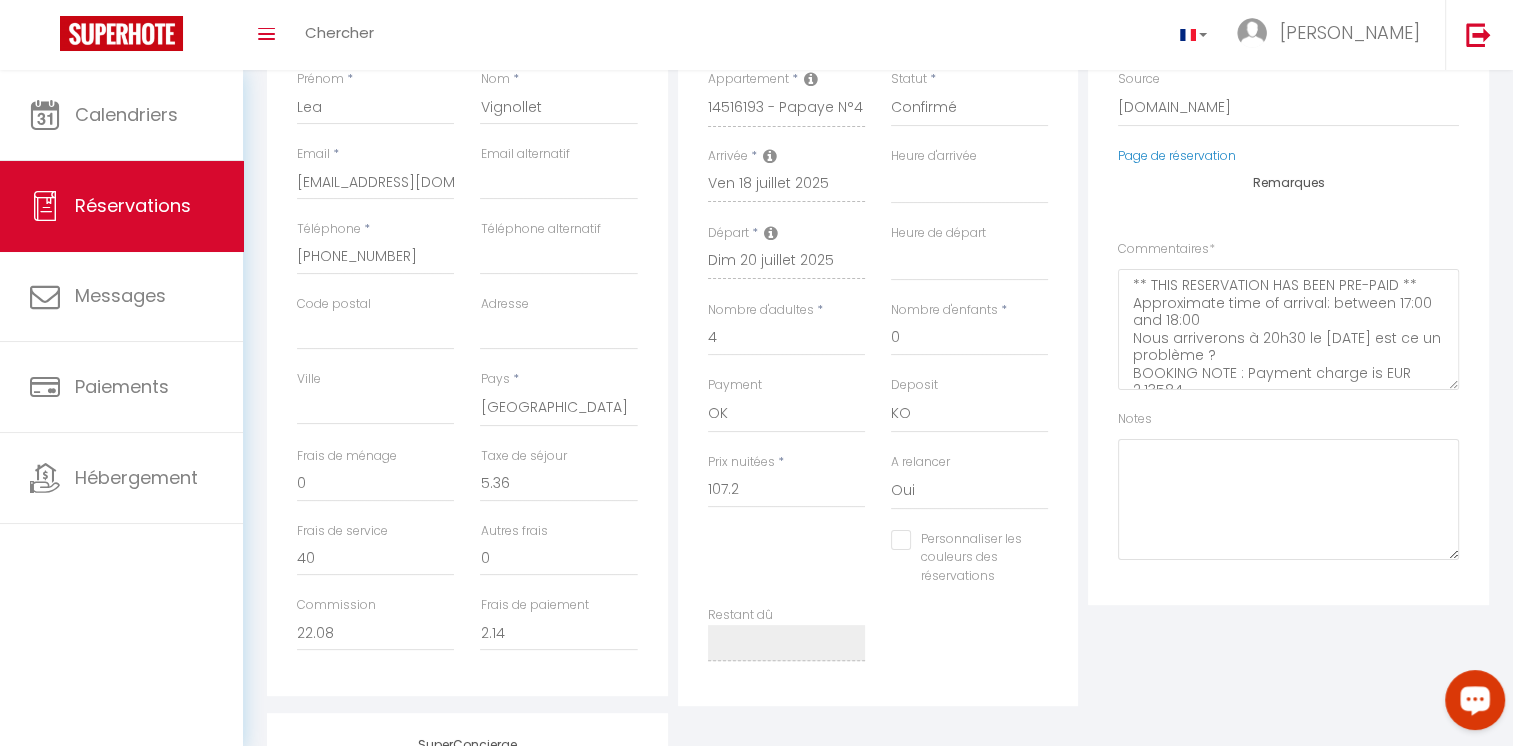 scroll, scrollTop: 373, scrollLeft: 0, axis: vertical 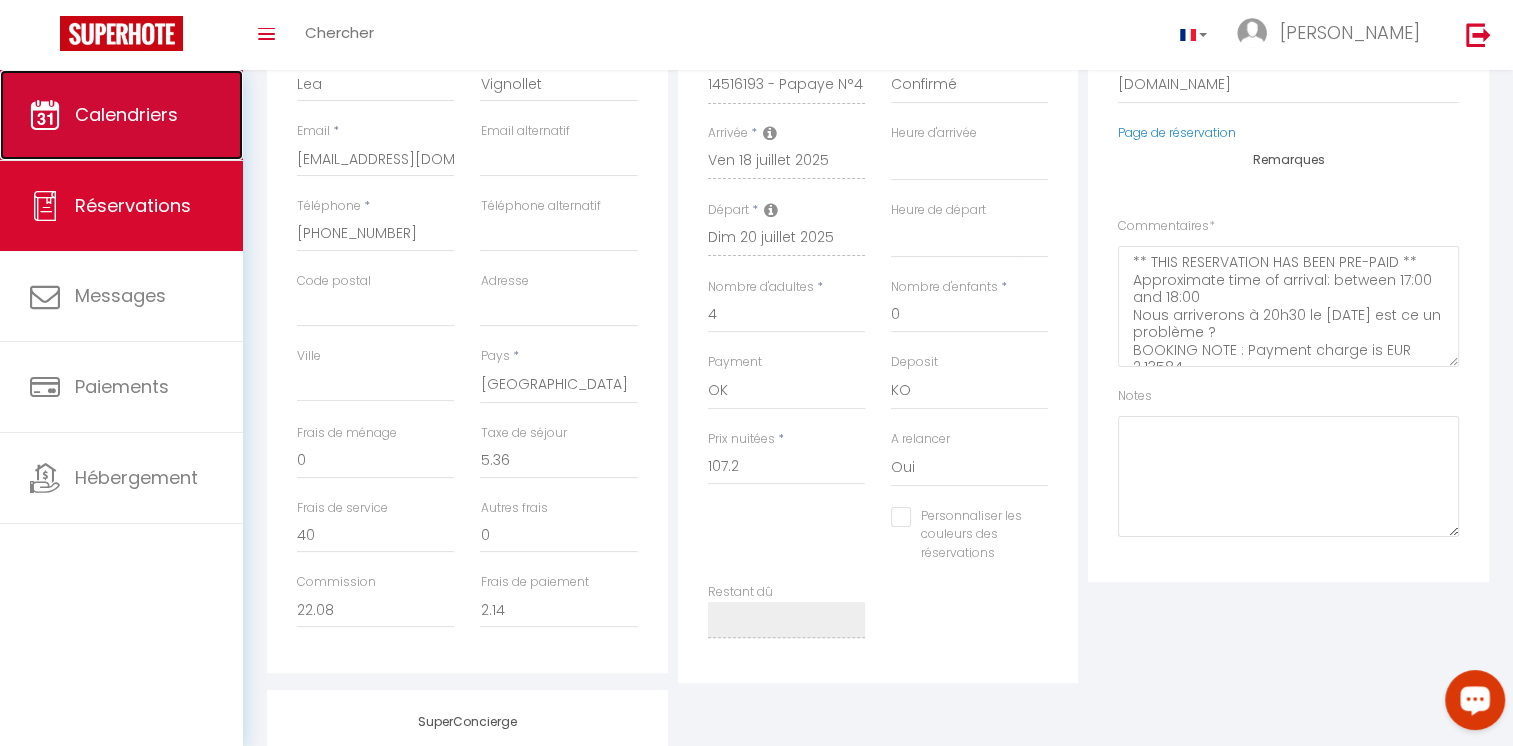 click on "Calendriers" at bounding box center (121, 115) 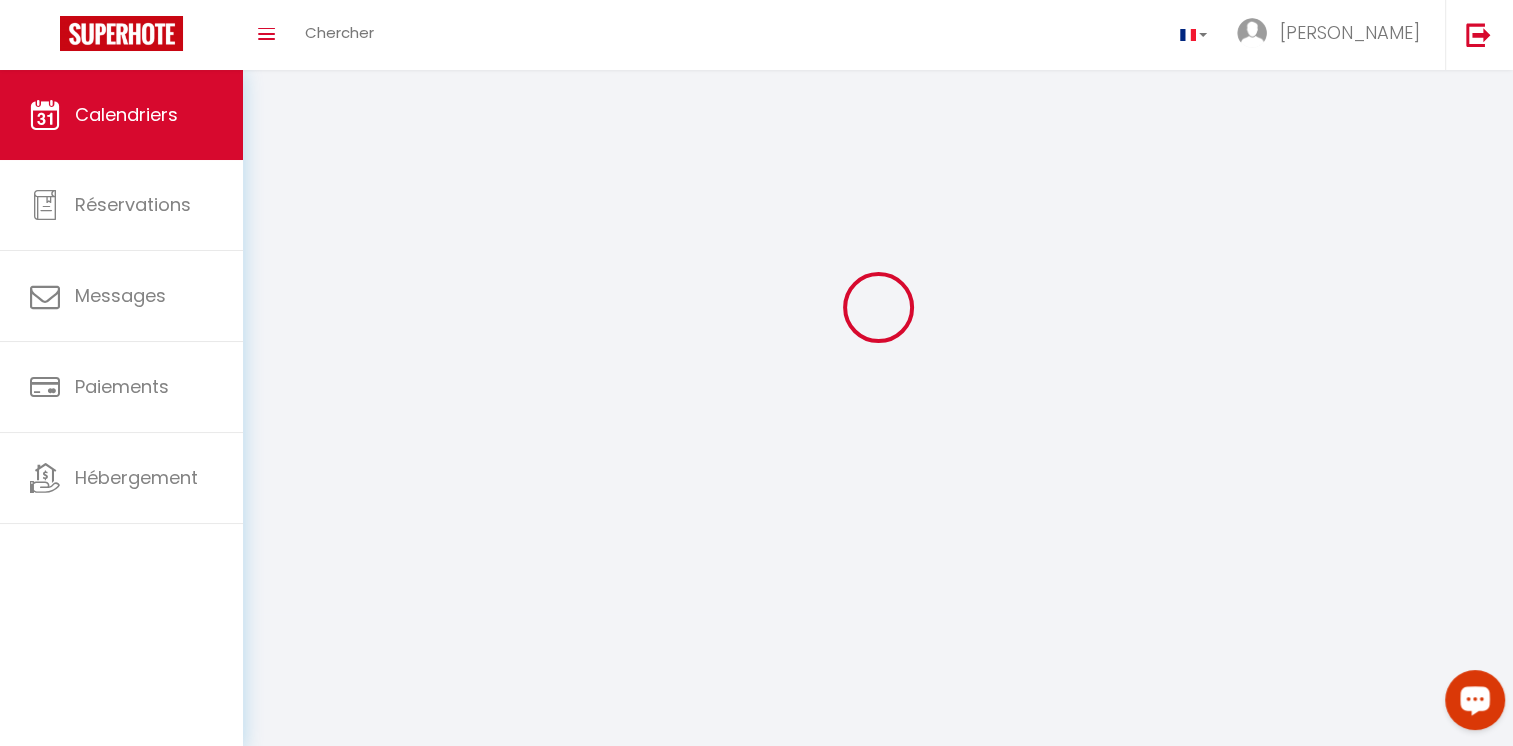 scroll, scrollTop: 0, scrollLeft: 0, axis: both 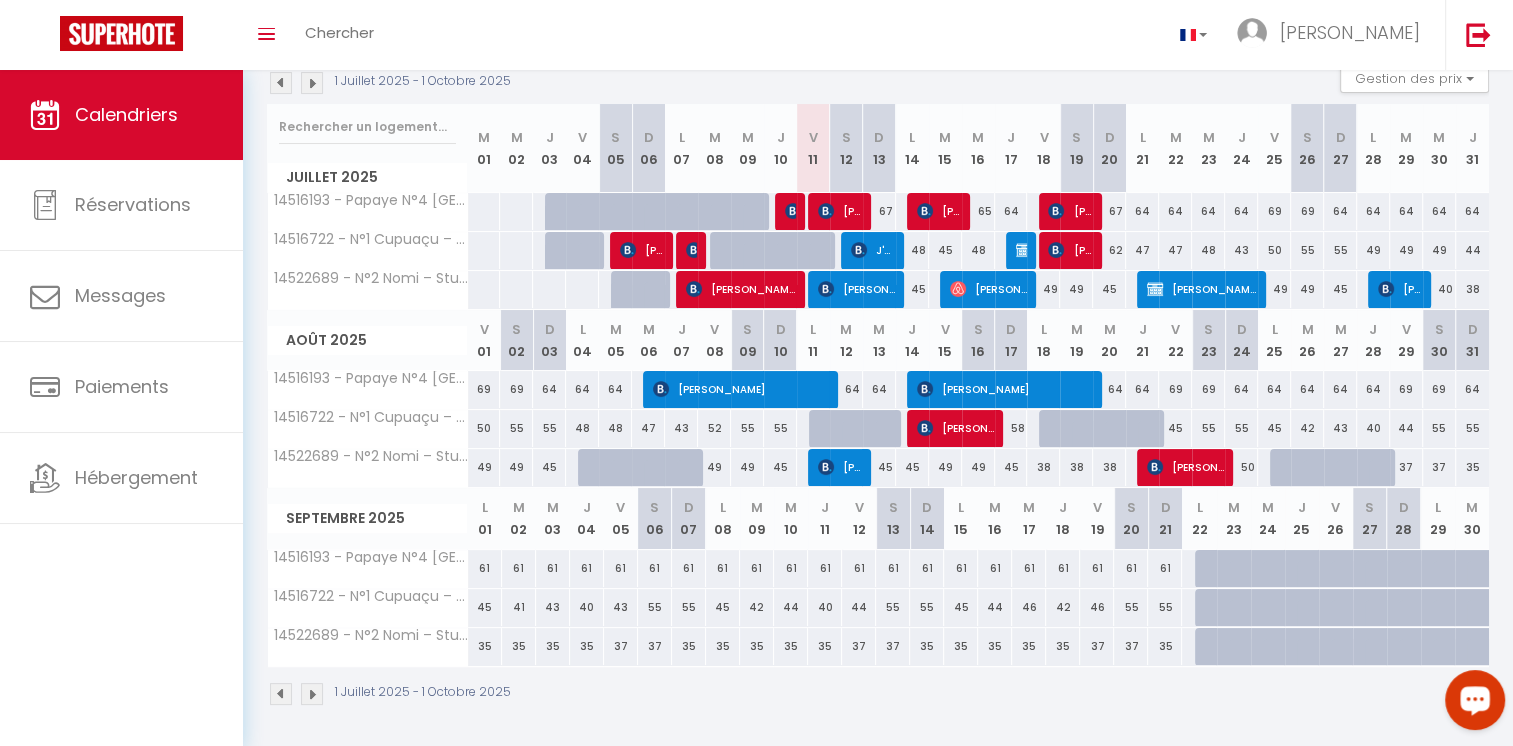 click at bounding box center [759, 223] 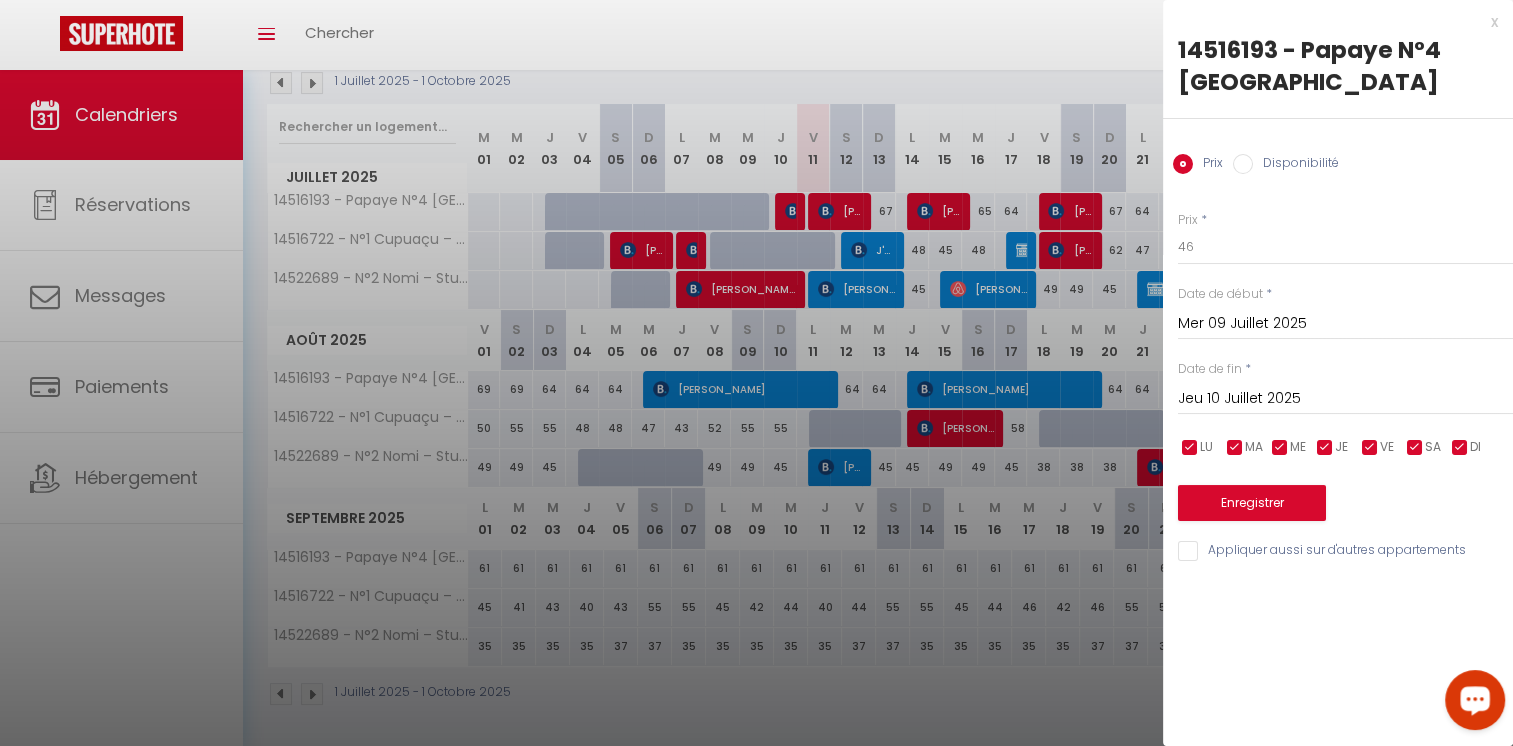 click at bounding box center (756, 373) 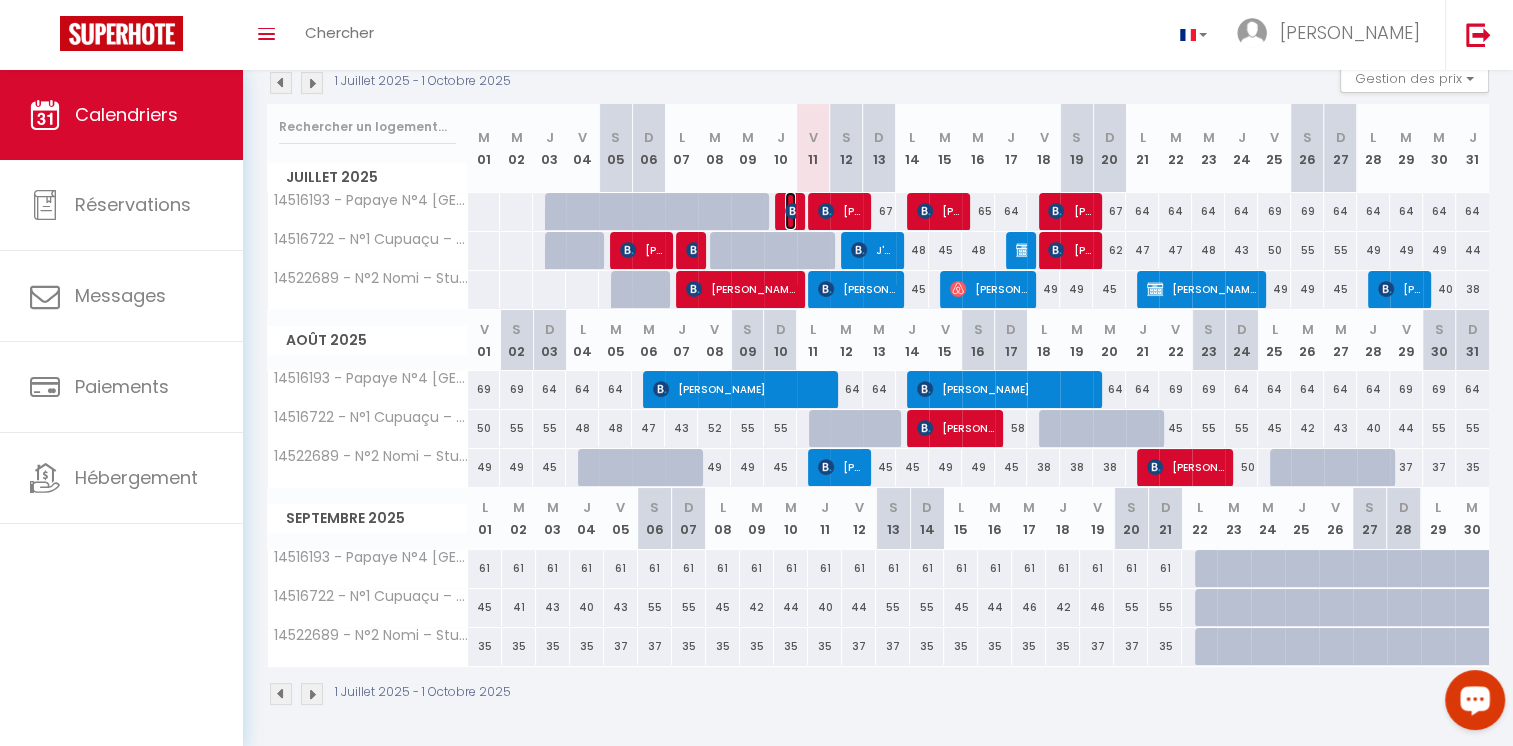 click at bounding box center (793, 211) 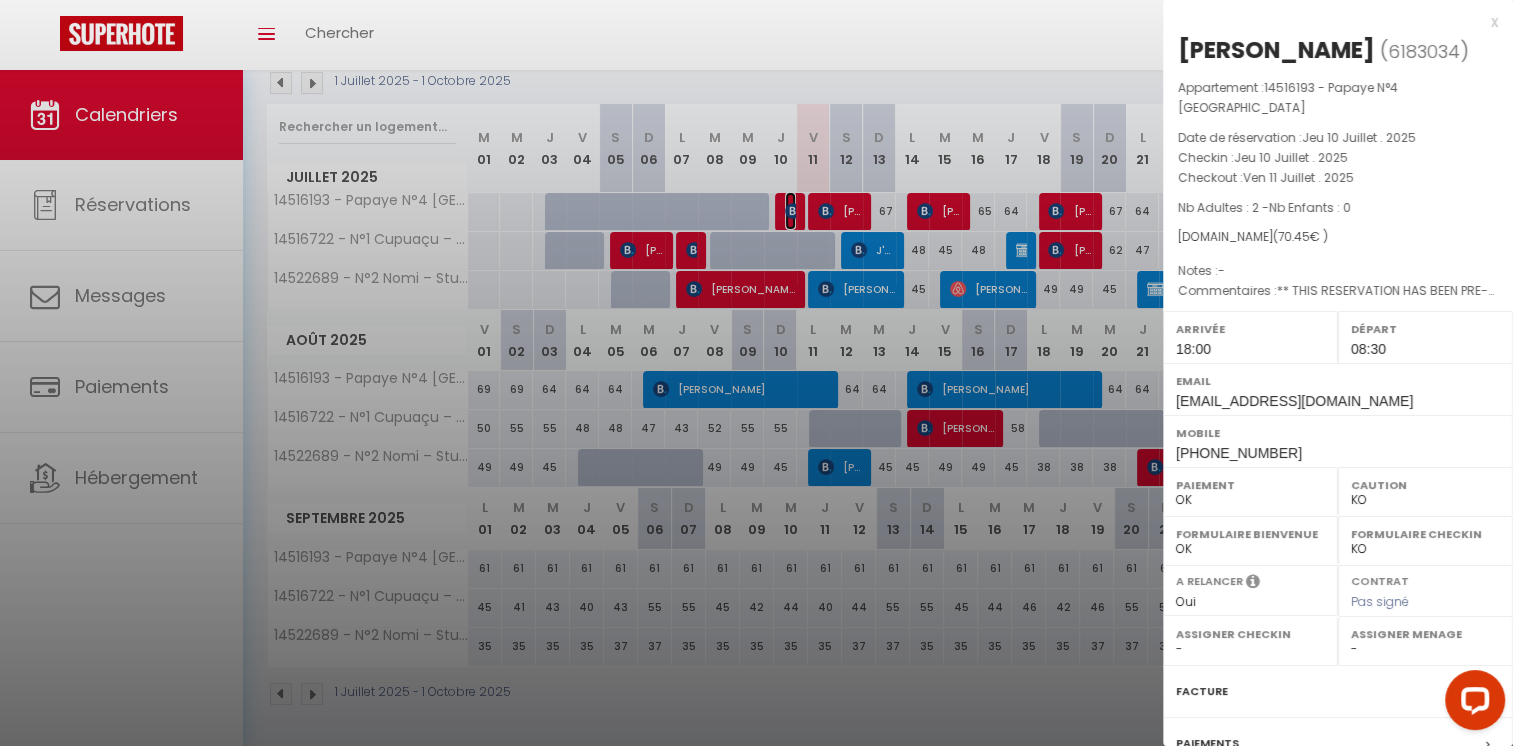 scroll, scrollTop: 214, scrollLeft: 0, axis: vertical 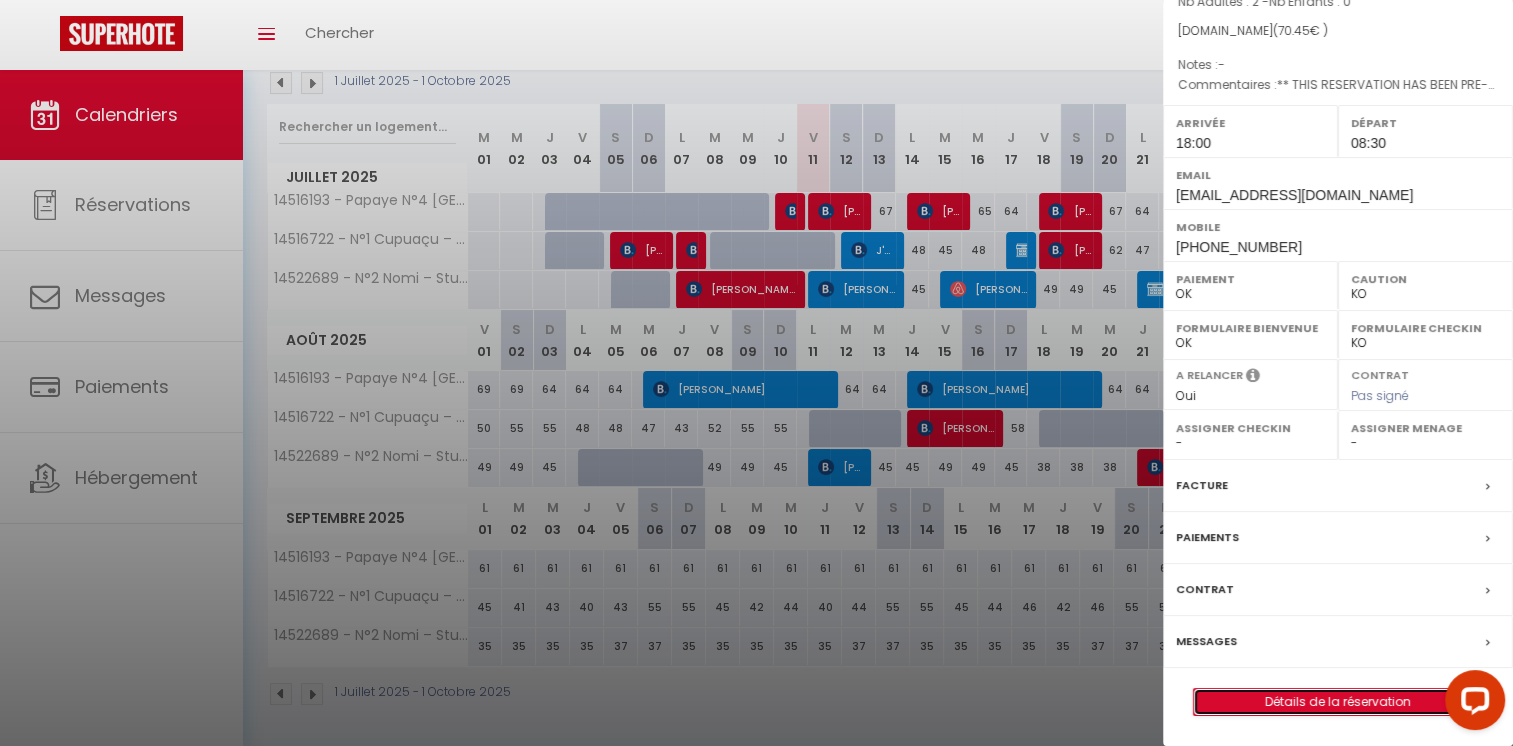 click on "Détails de la réservation" at bounding box center (1338, 702) 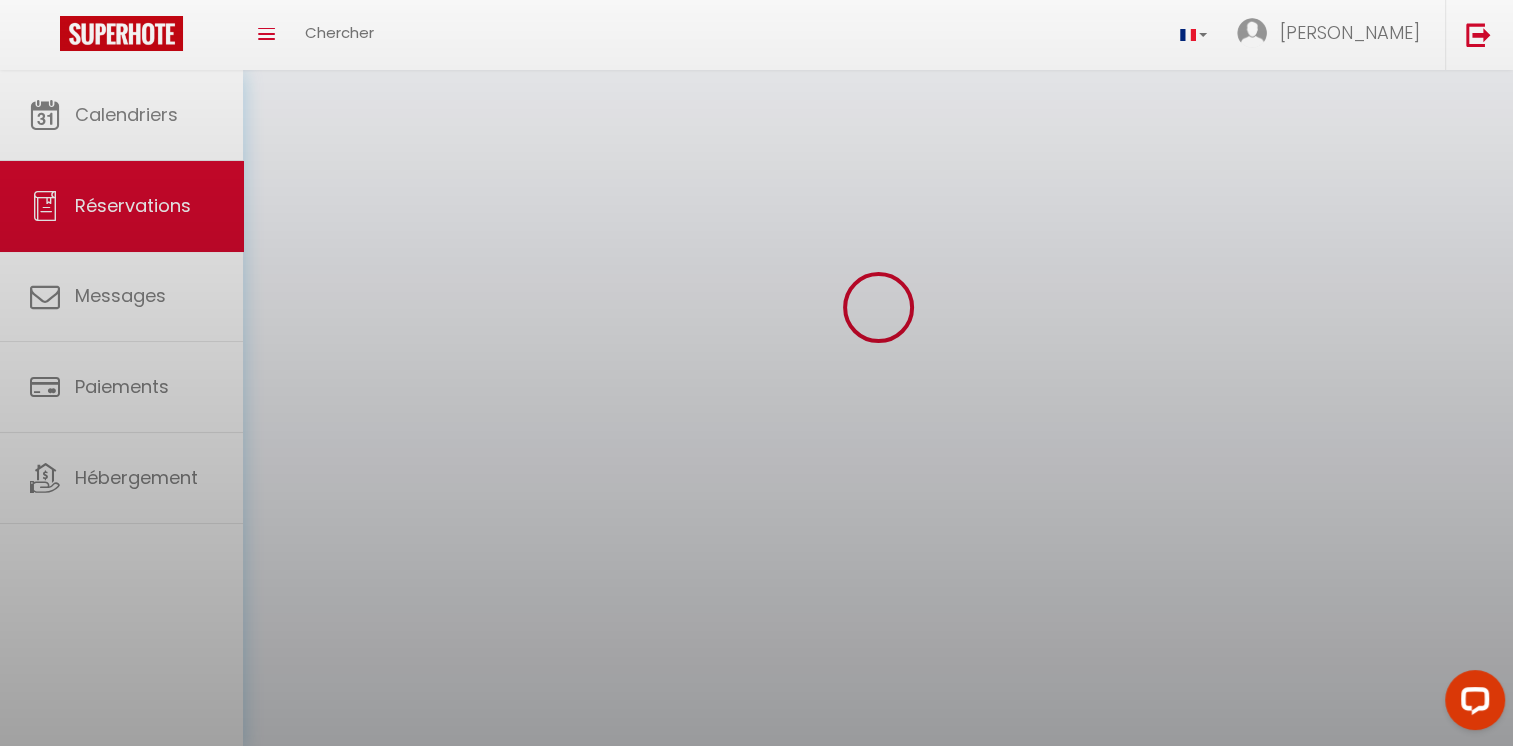 scroll, scrollTop: 0, scrollLeft: 0, axis: both 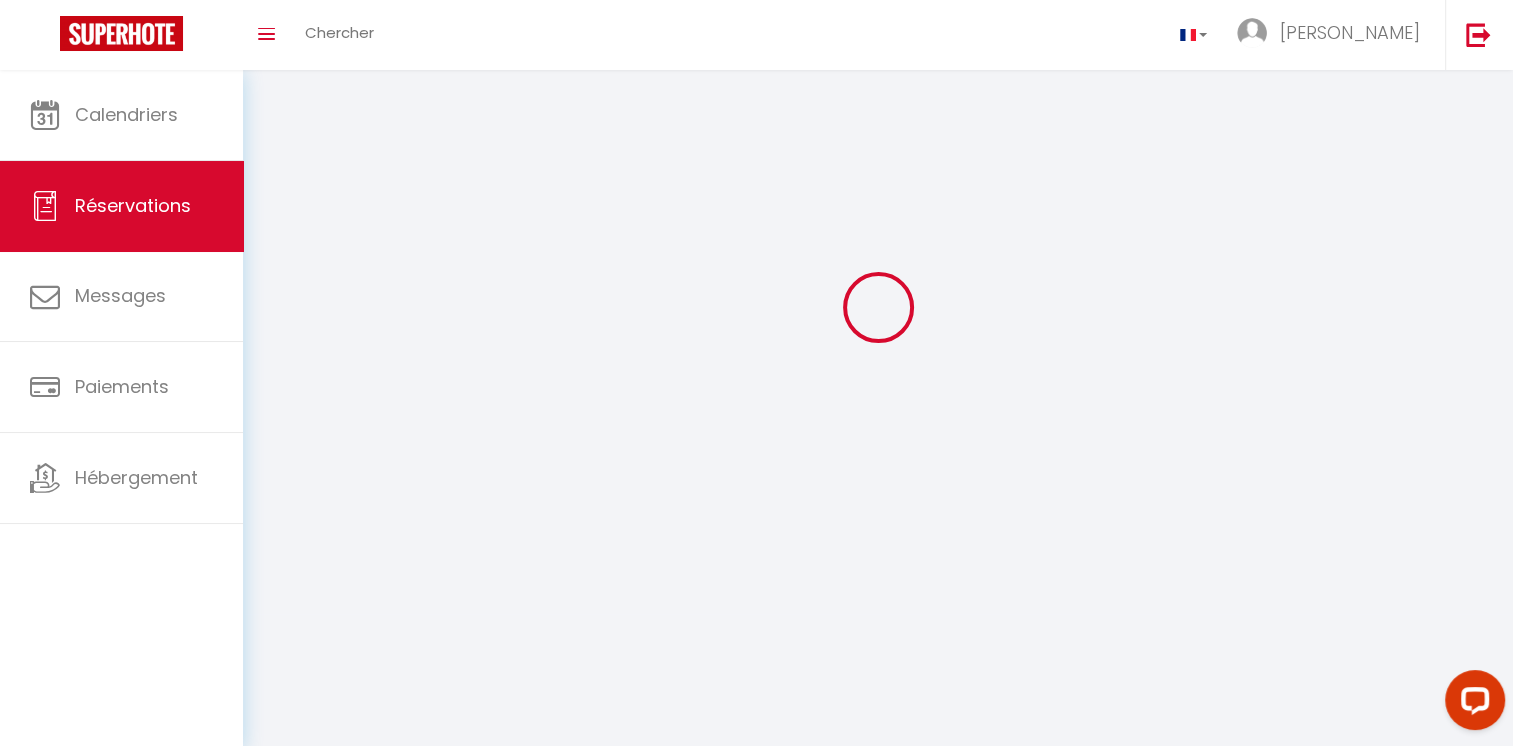 type on "[PERSON_NAME]" 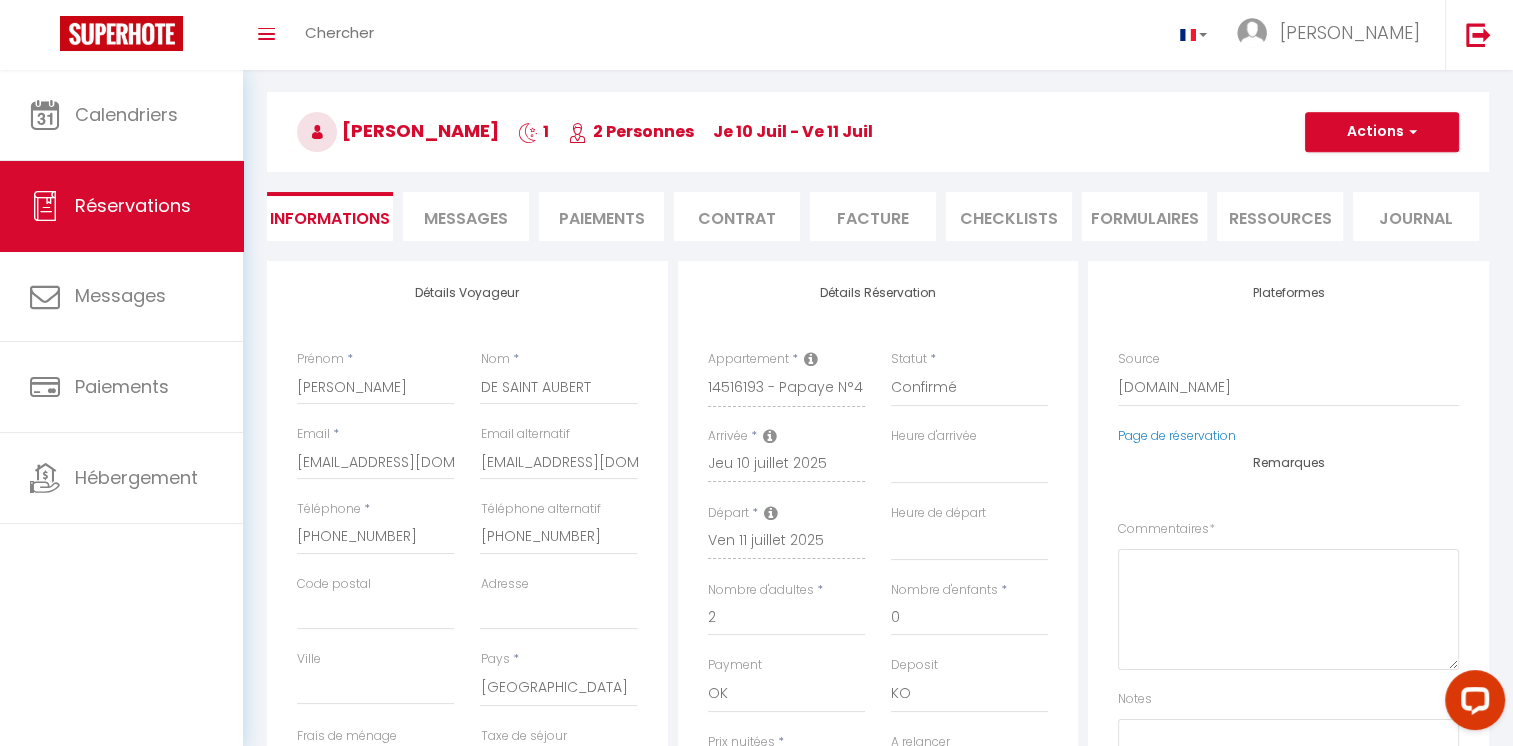select 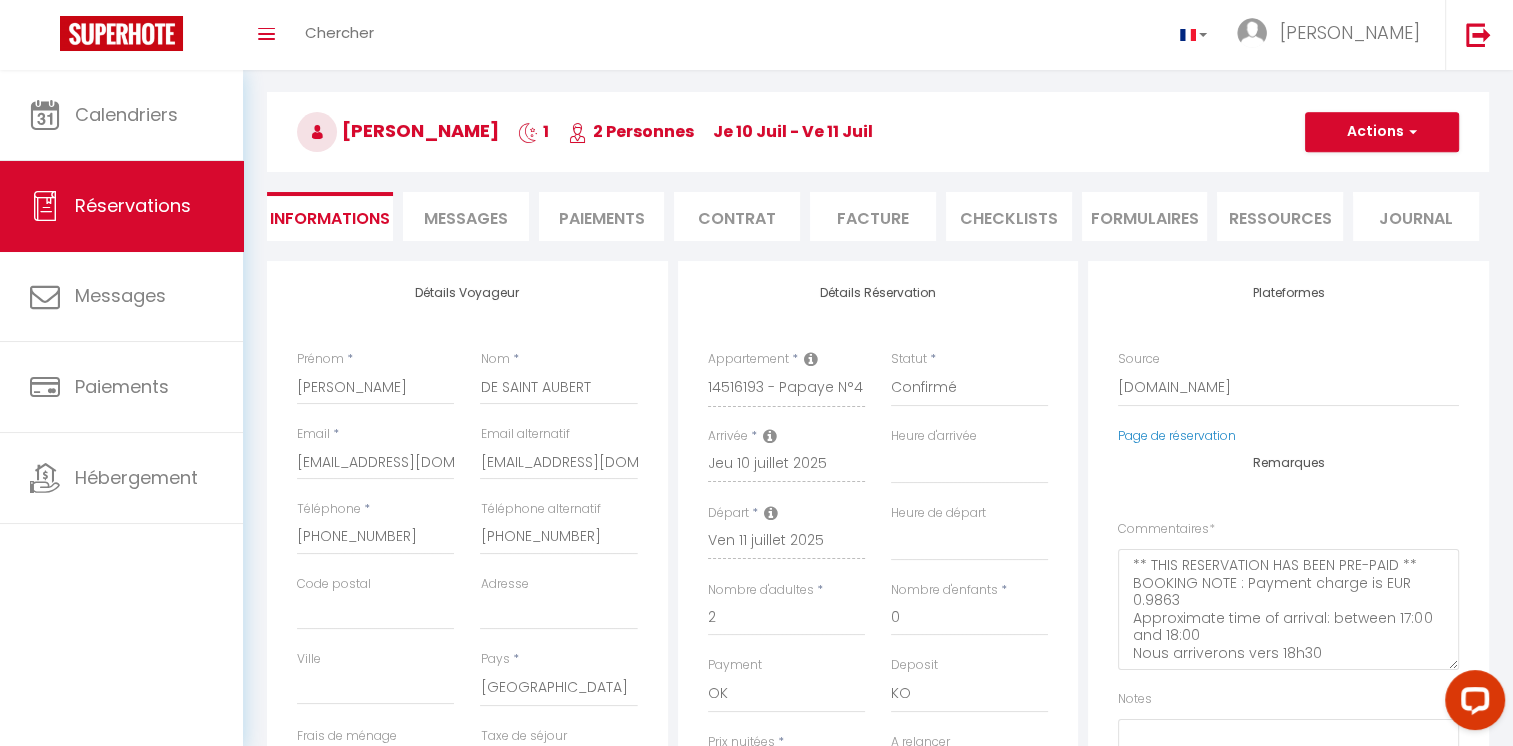 type on "1.45" 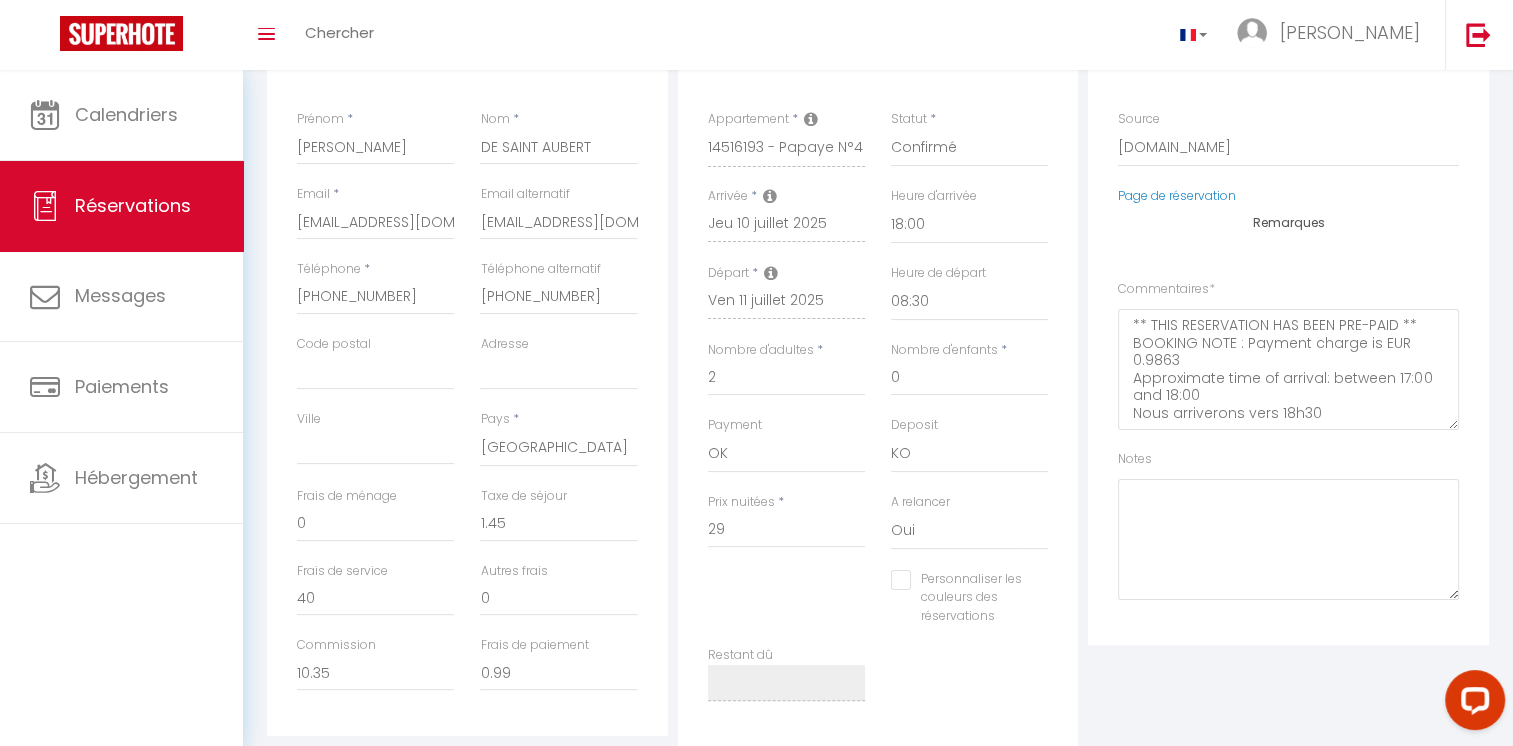 scroll, scrollTop: 416, scrollLeft: 0, axis: vertical 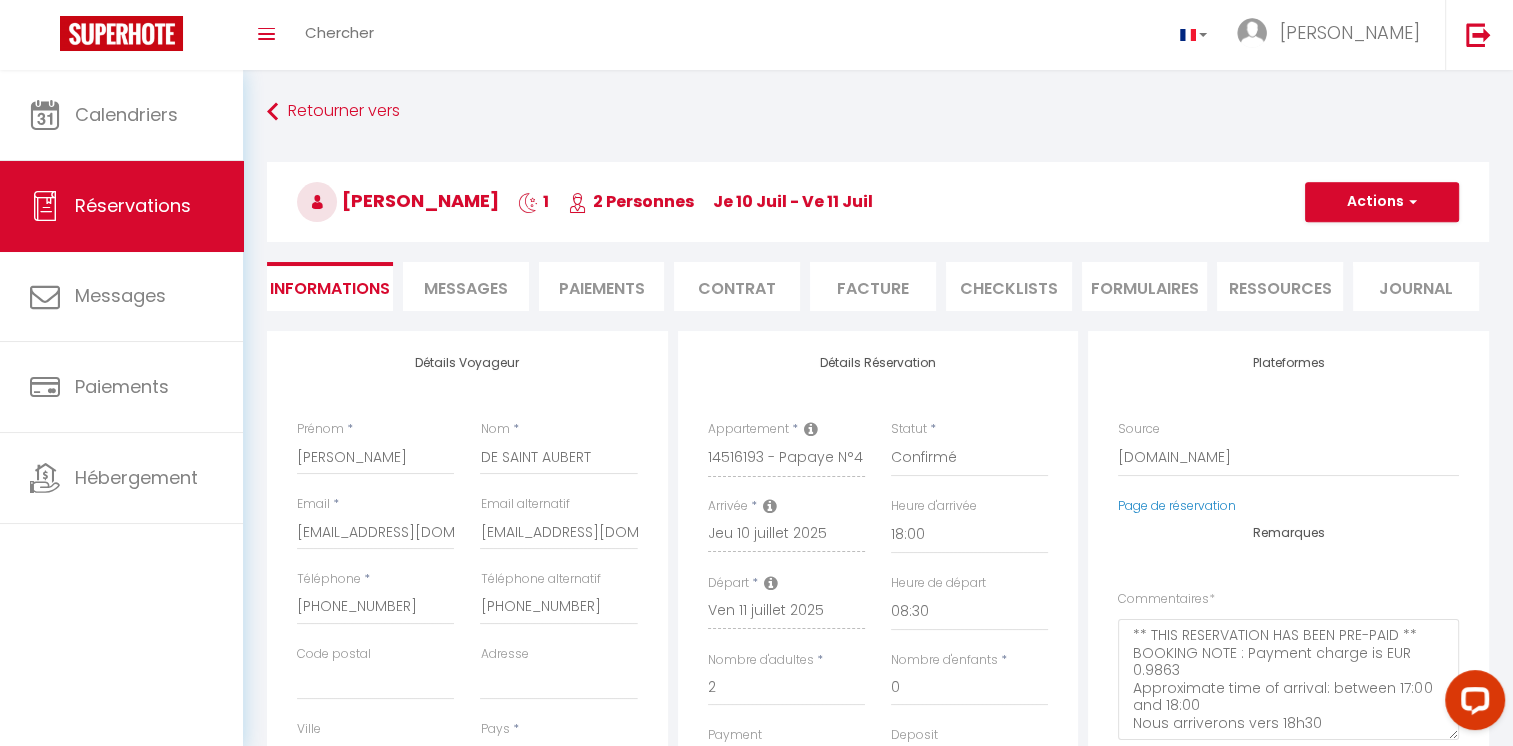 click on "Facture" at bounding box center (873, 286) 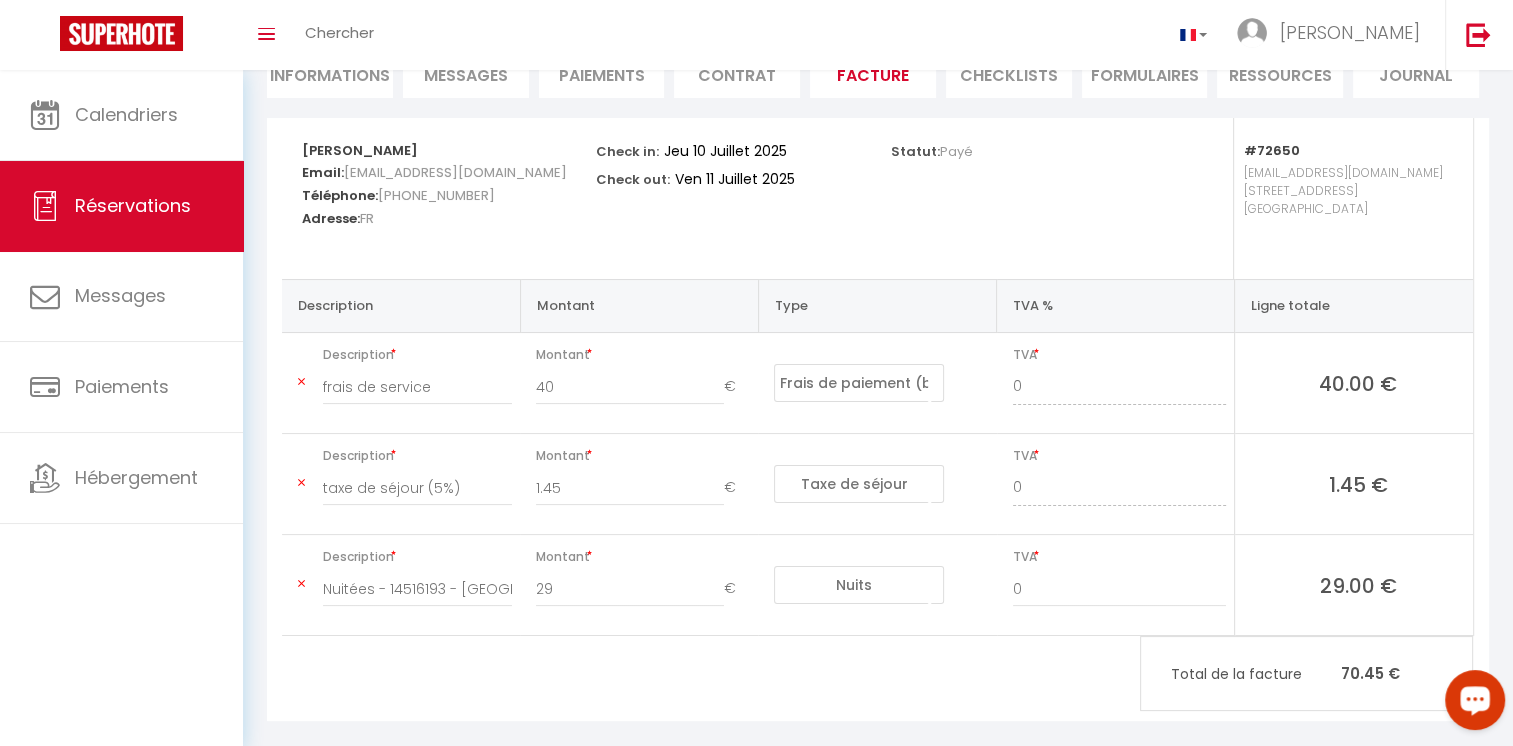 scroll, scrollTop: 236, scrollLeft: 0, axis: vertical 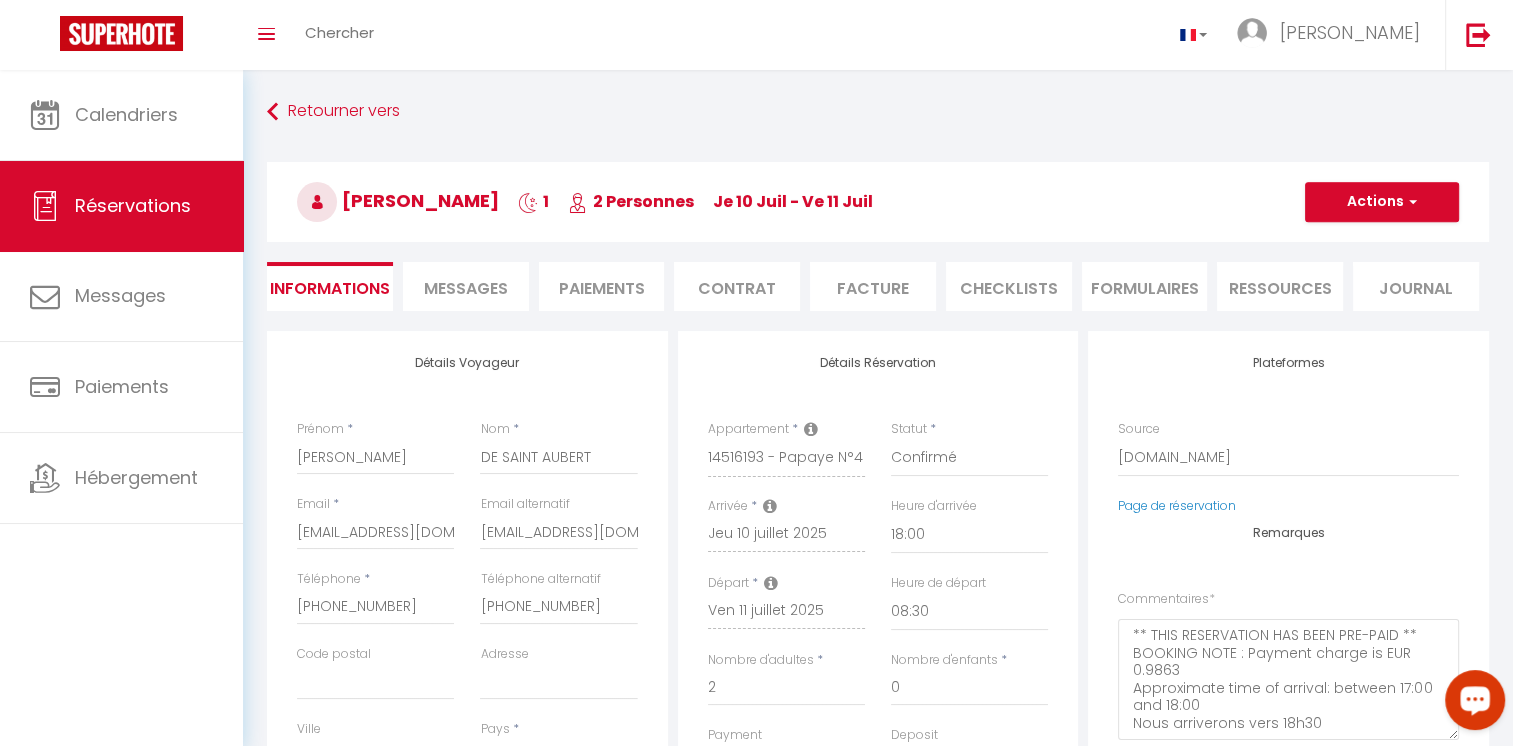click on "Facture" at bounding box center (873, 286) 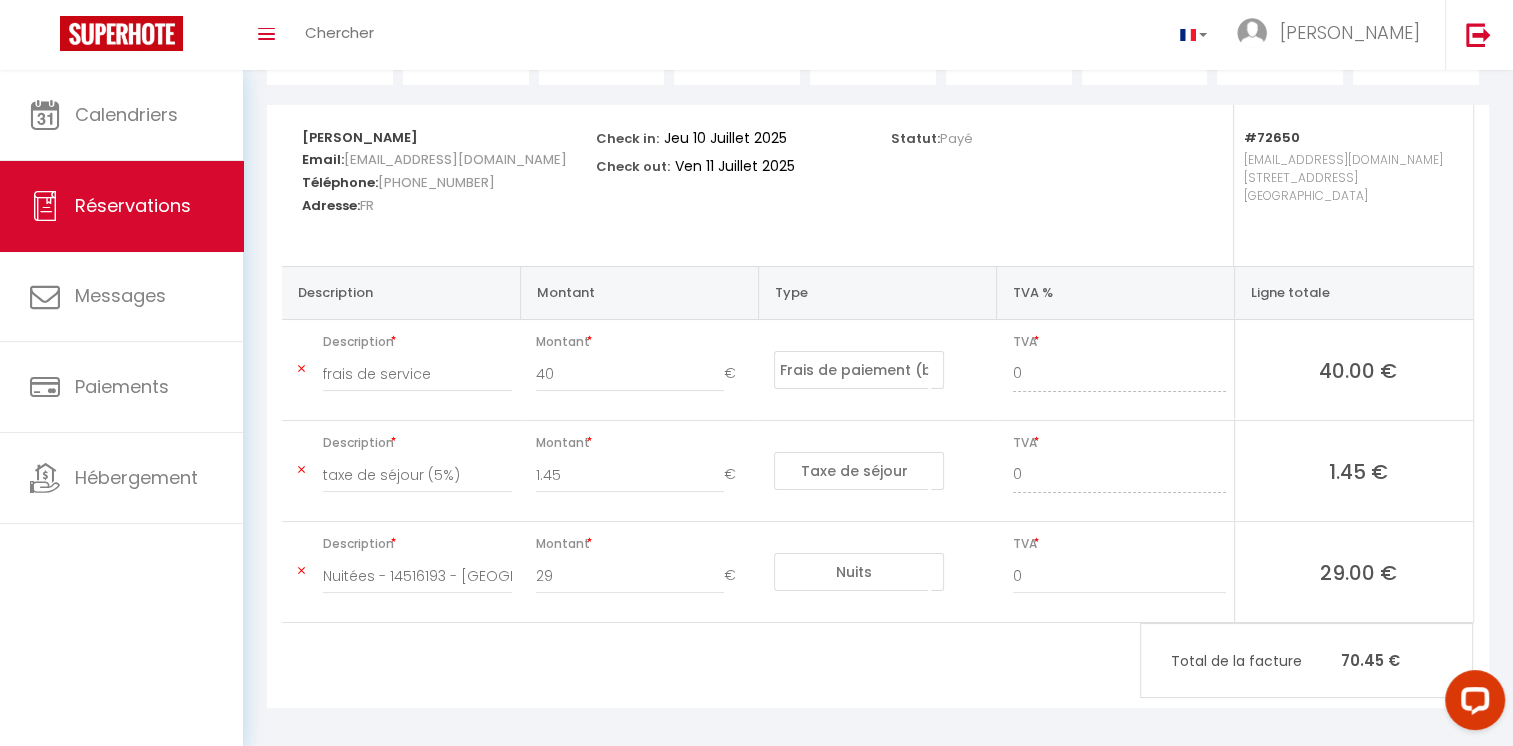 scroll, scrollTop: 236, scrollLeft: 0, axis: vertical 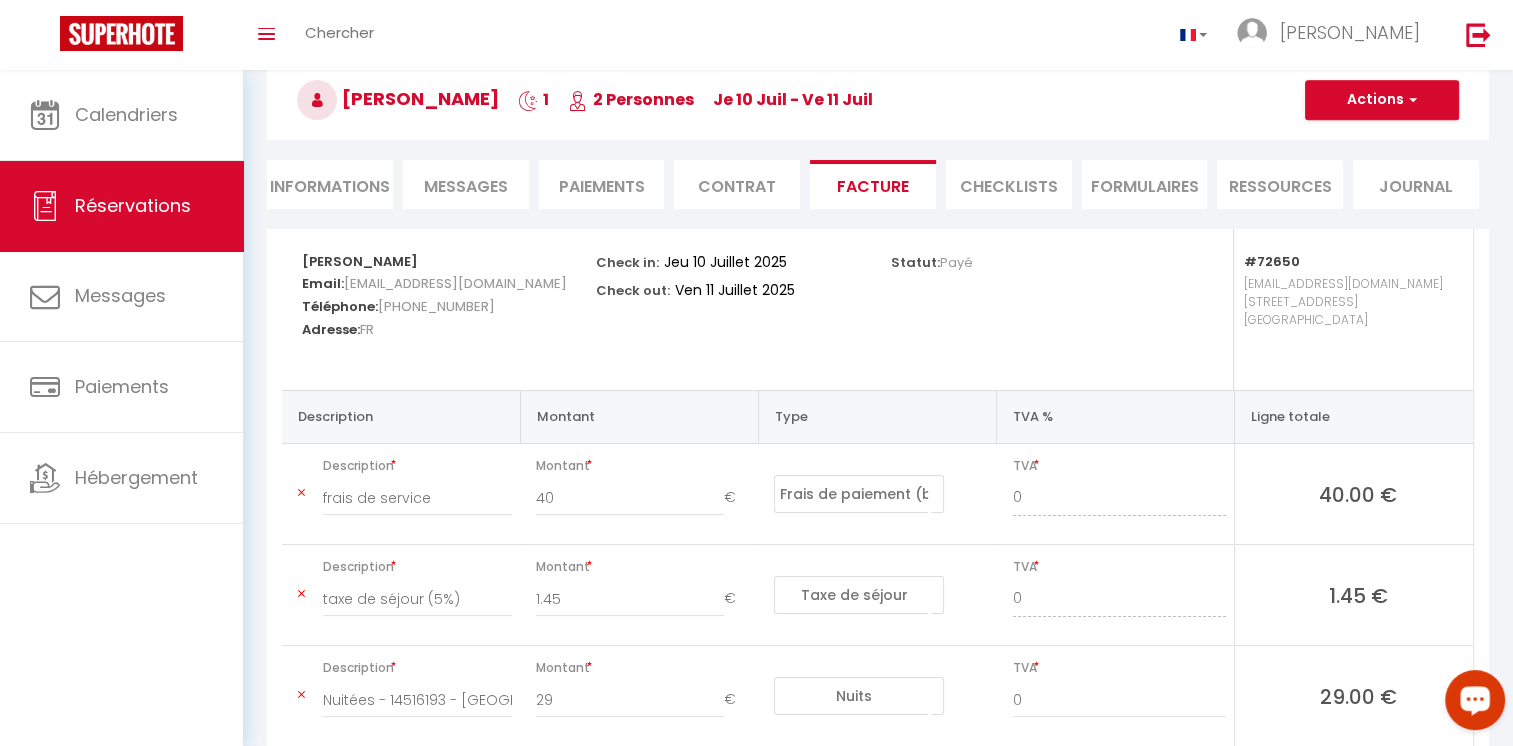 click on "Paiements" at bounding box center (602, 184) 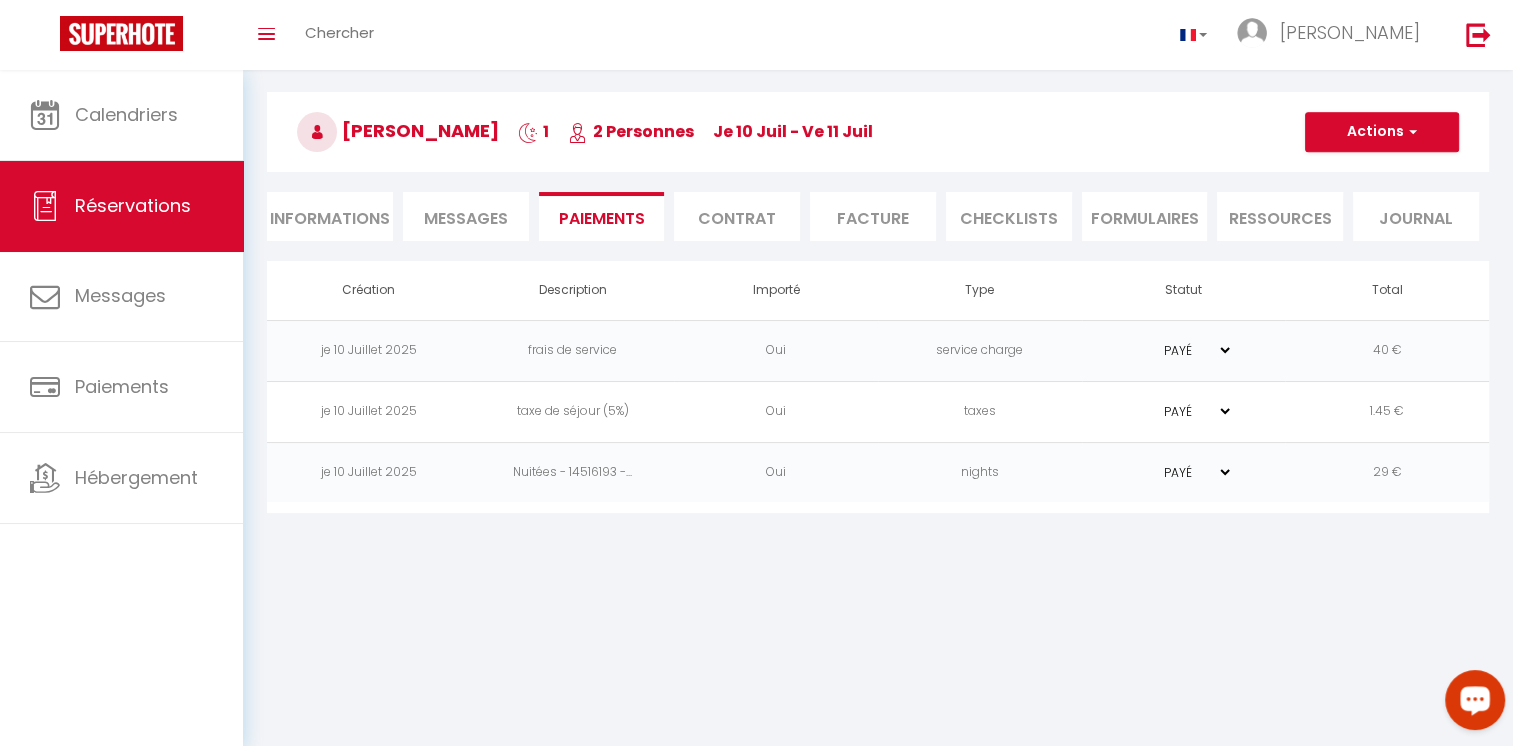 scroll, scrollTop: 70, scrollLeft: 0, axis: vertical 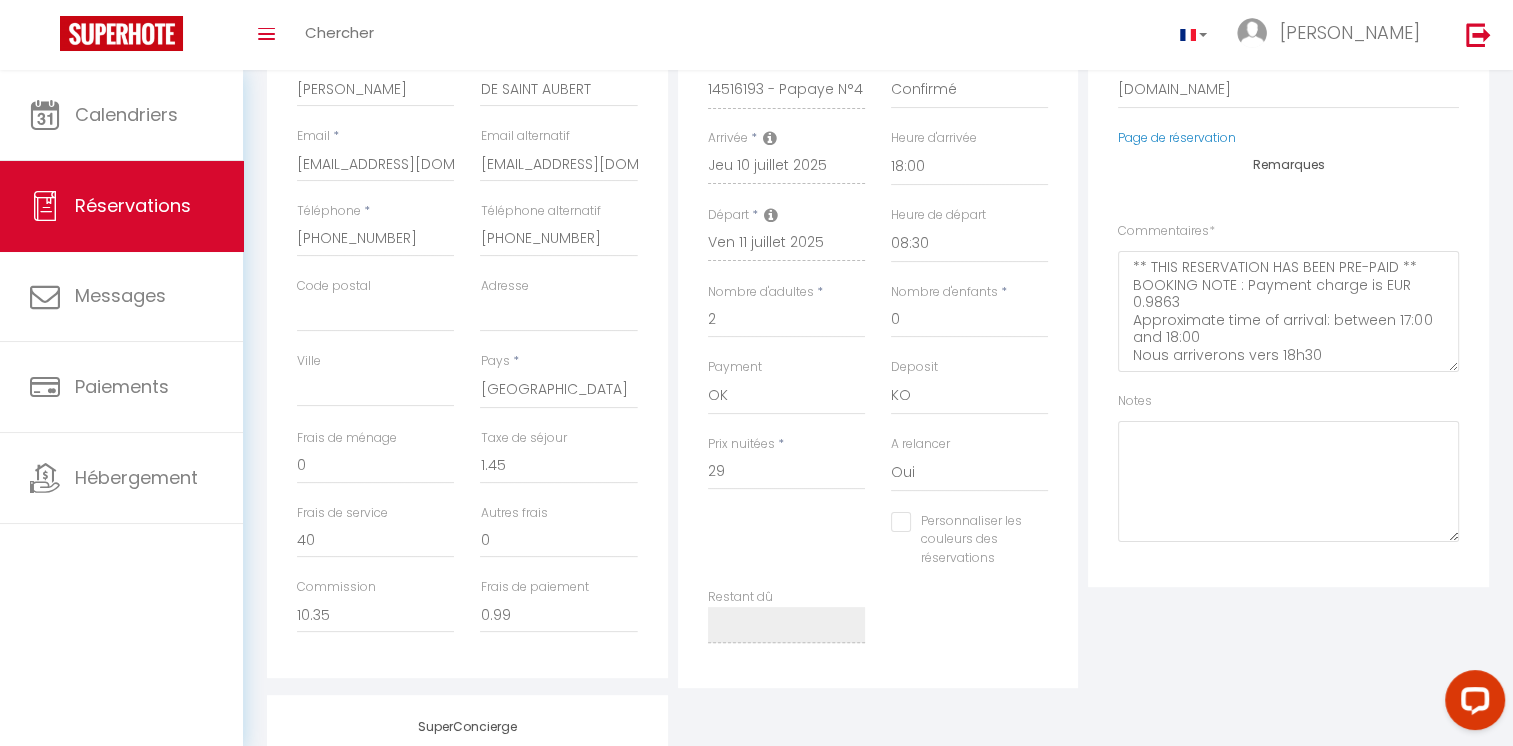 click on "Personnaliser les couleurs des réservations" at bounding box center [957, 522] 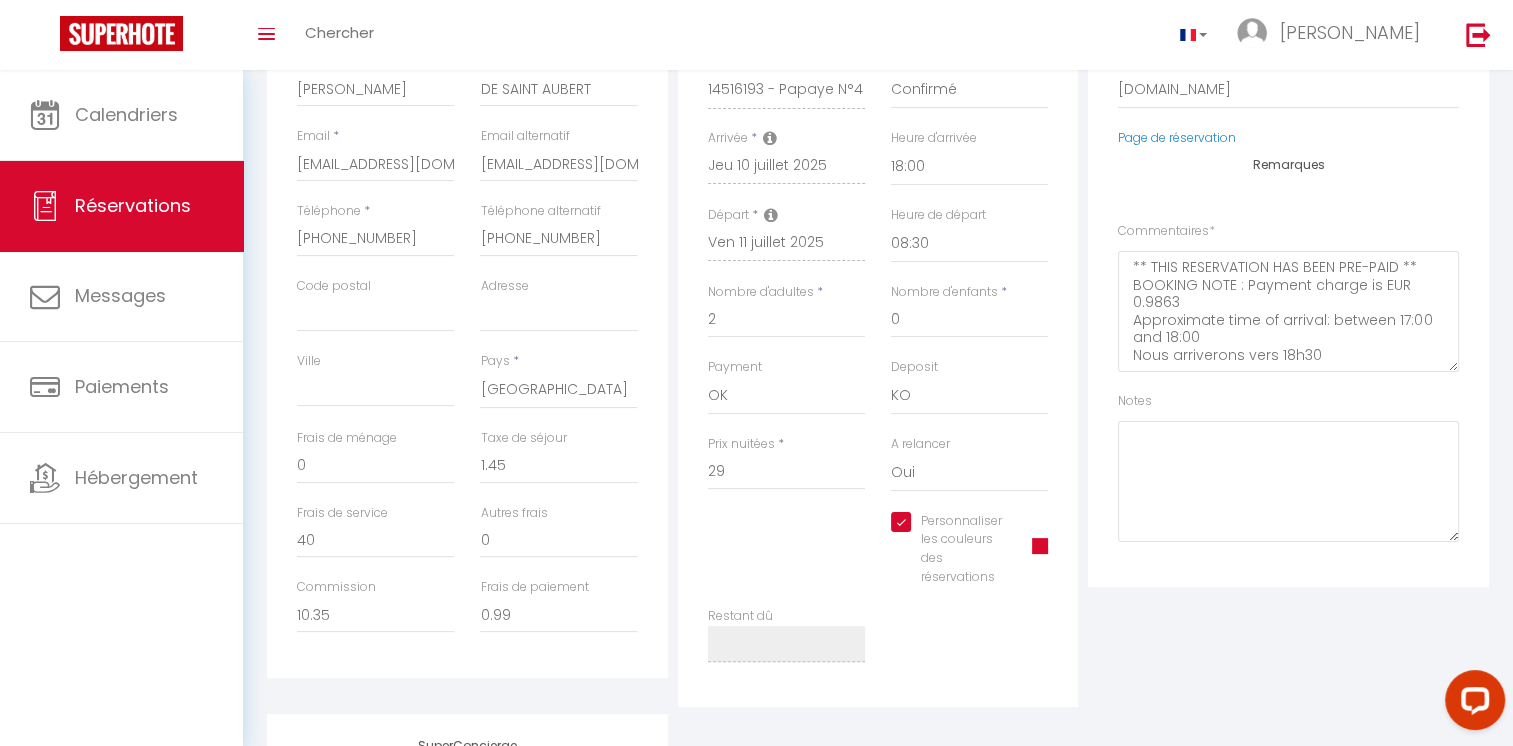 click at bounding box center [1040, 546] 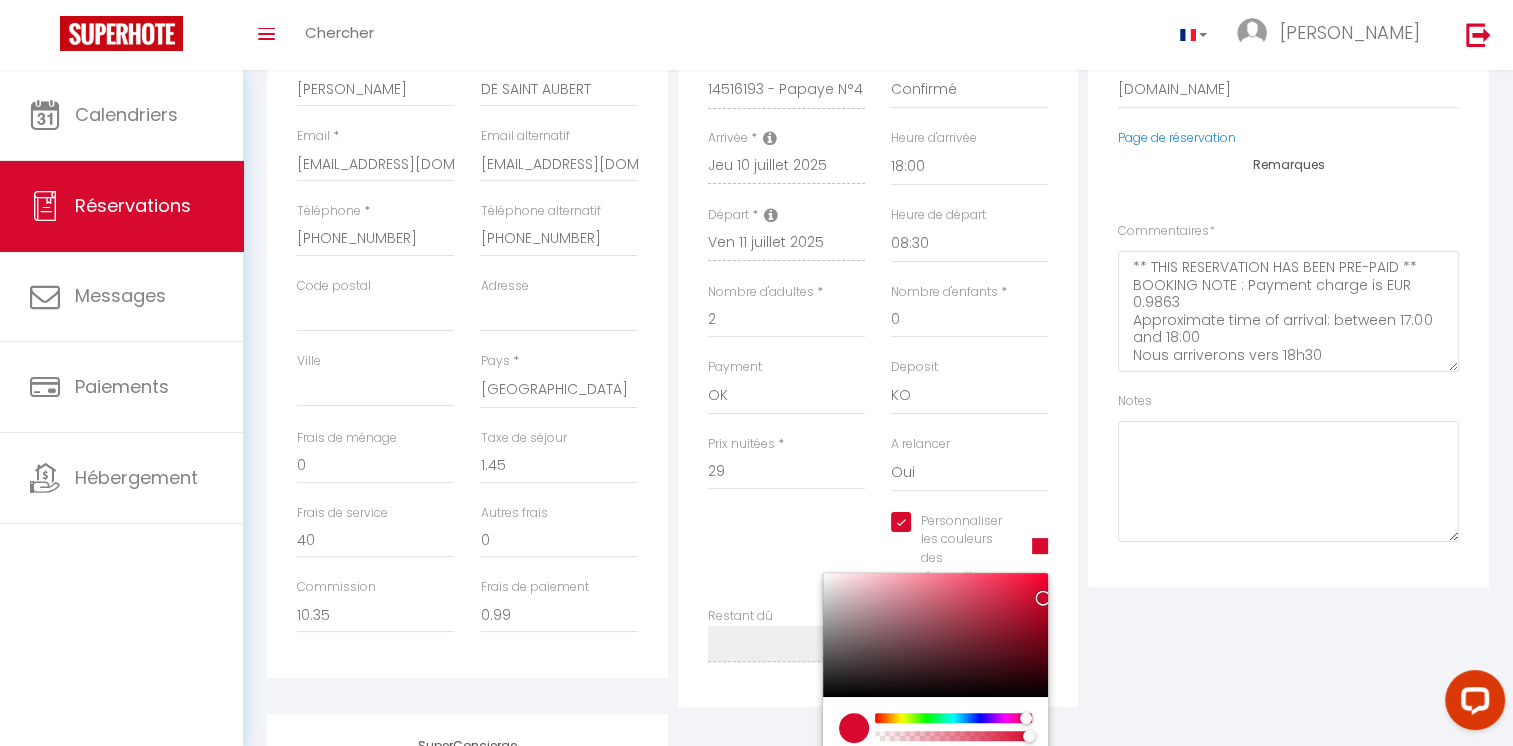 type on "#D7C109" 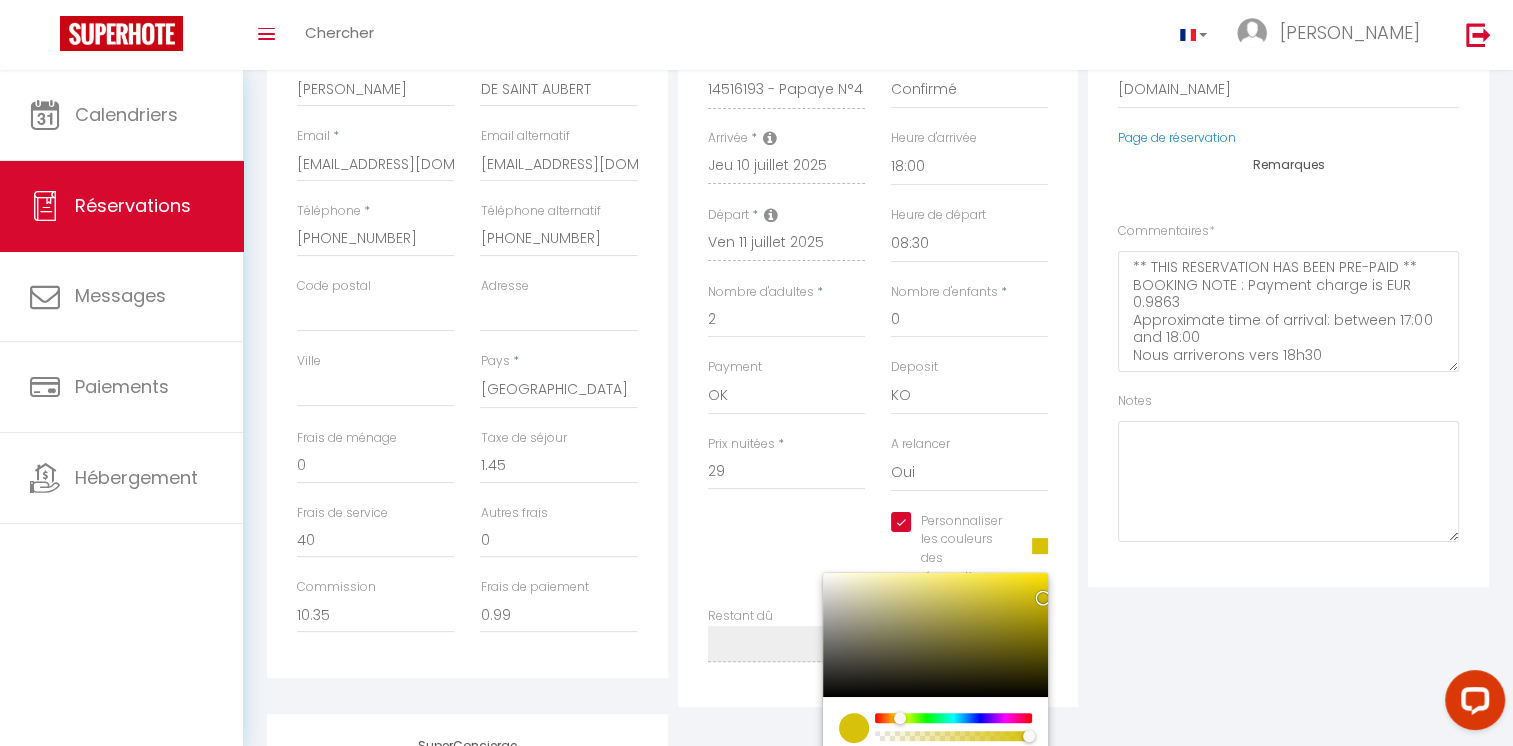 click at bounding box center (953, 718) 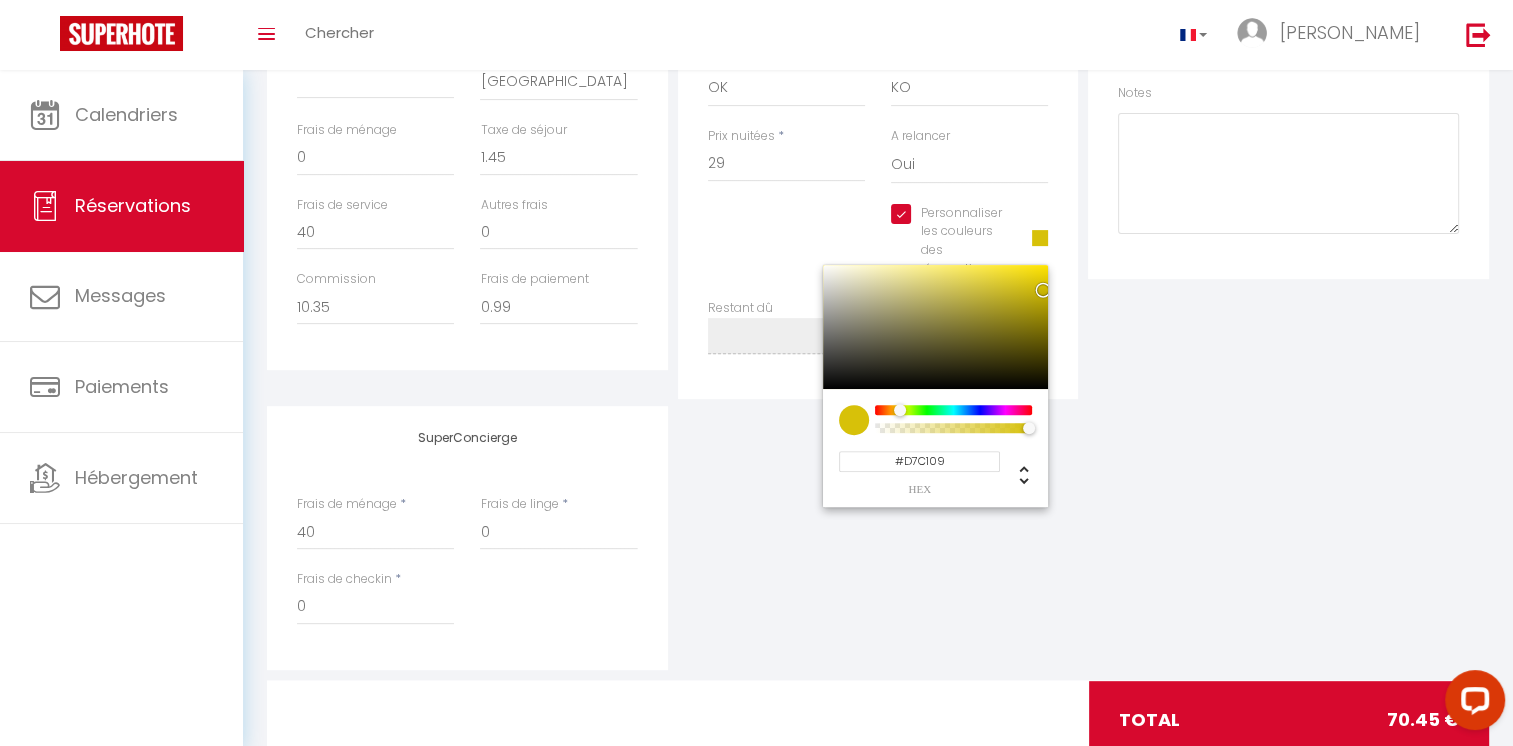 scroll, scrollTop: 728, scrollLeft: 0, axis: vertical 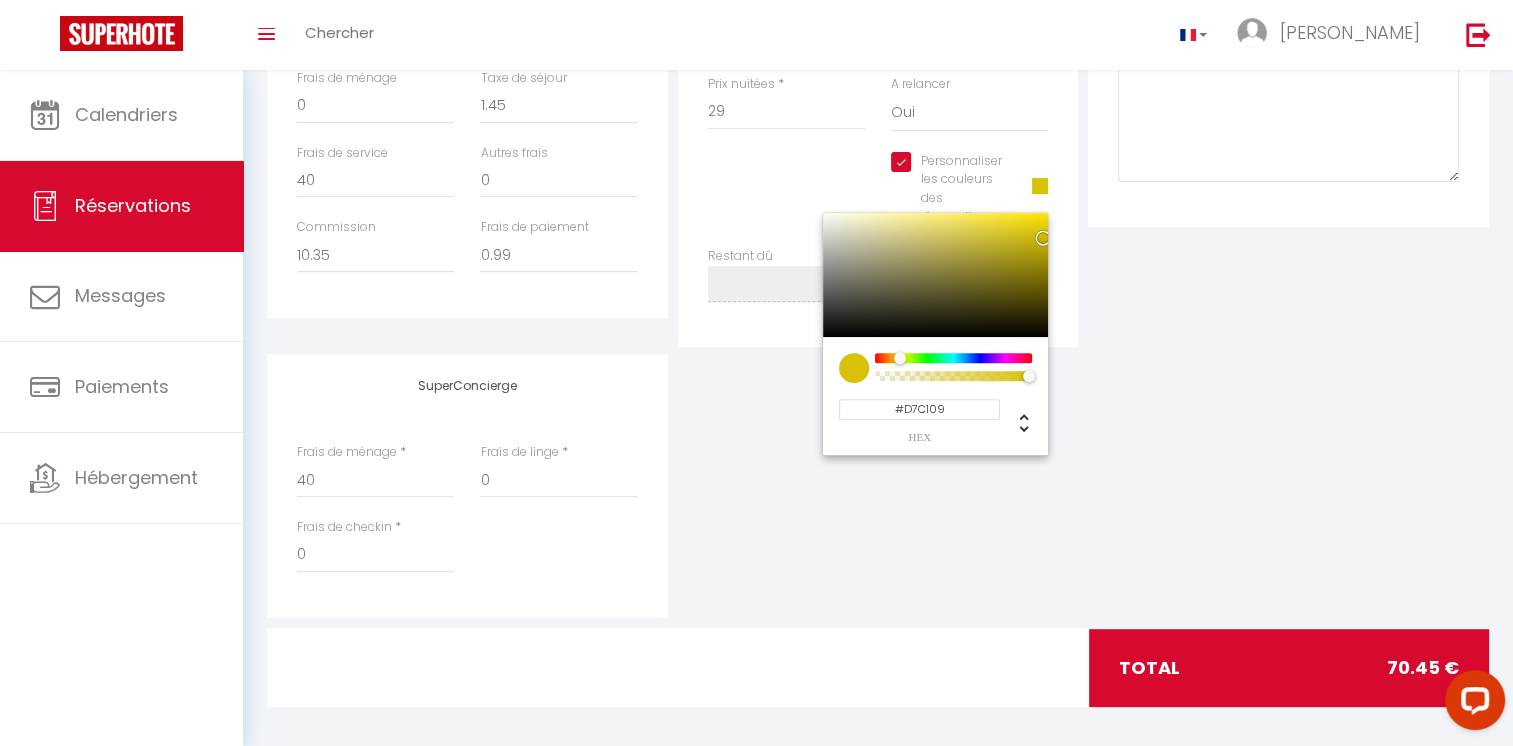 click on "SuperConcierge   Frais de ménage   *   40   Frais de linge   *   0   Frais de checkin   *   0" at bounding box center [878, 486] 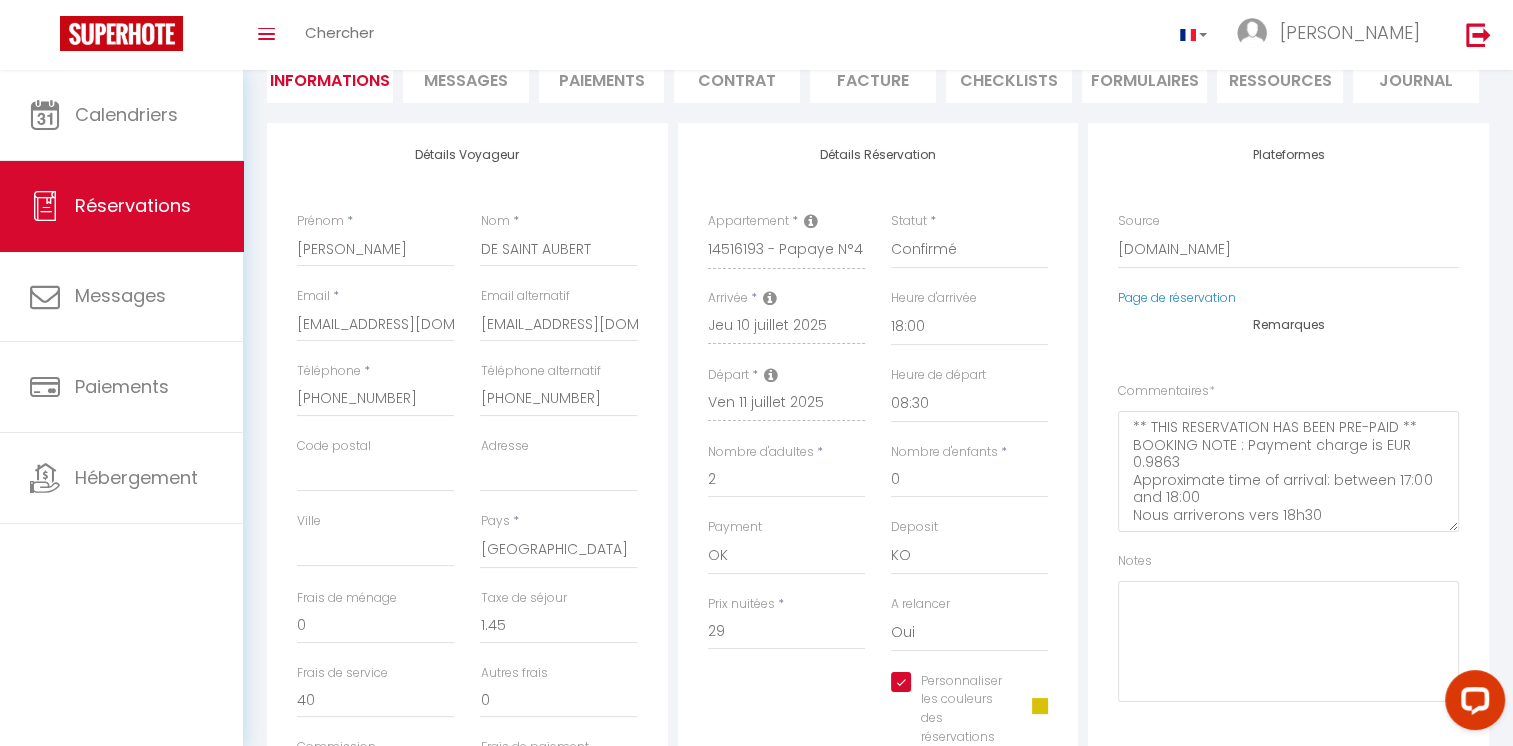scroll, scrollTop: 142, scrollLeft: 0, axis: vertical 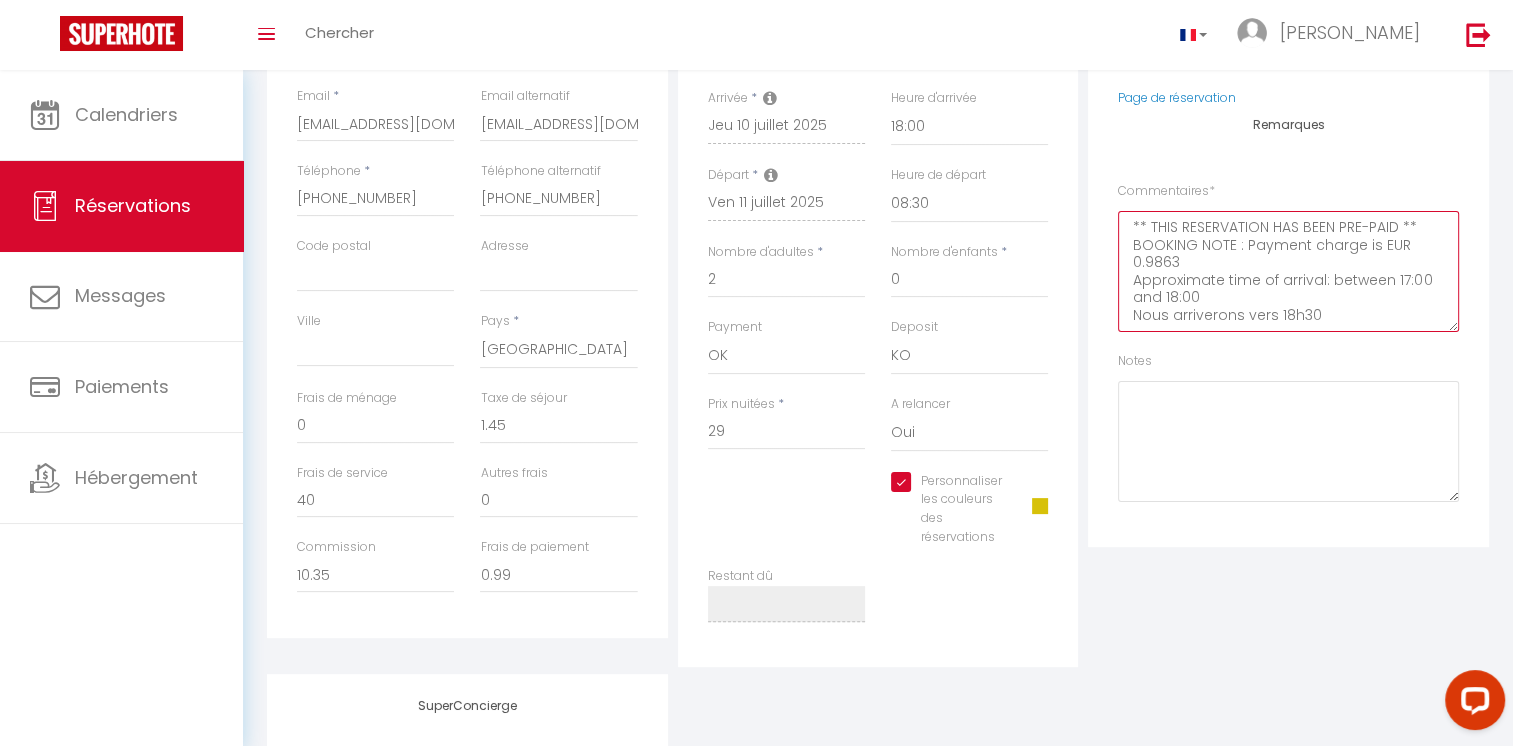 click on "** THIS RESERVATION HAS BEEN PRE-PAID **
BOOKING NOTE : Payment charge is EUR 0.9863
Approximate time of arrival: between 17:00 and 18:00
Nous arriverons vers 18h30" at bounding box center (1288, 271) 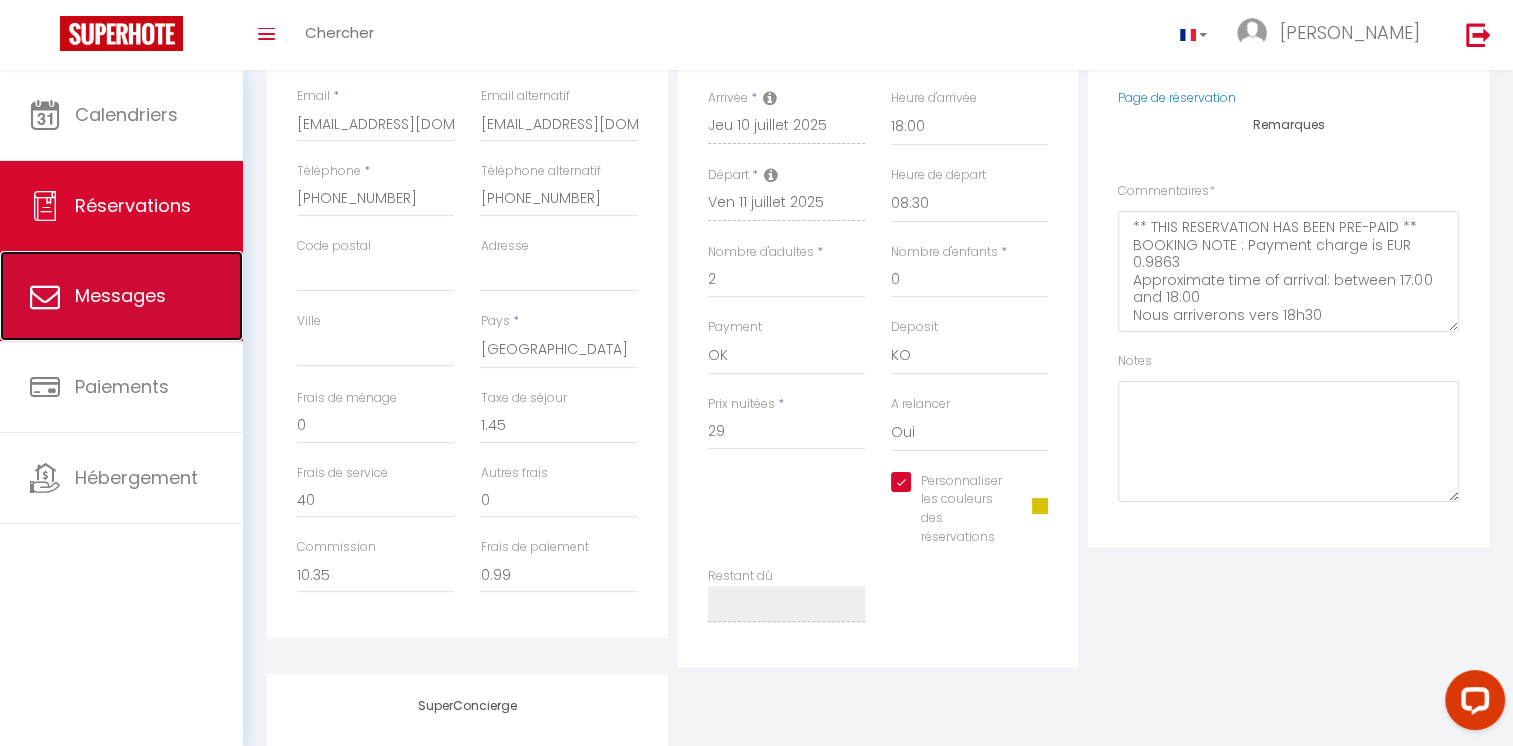 click on "Messages" at bounding box center (120, 295) 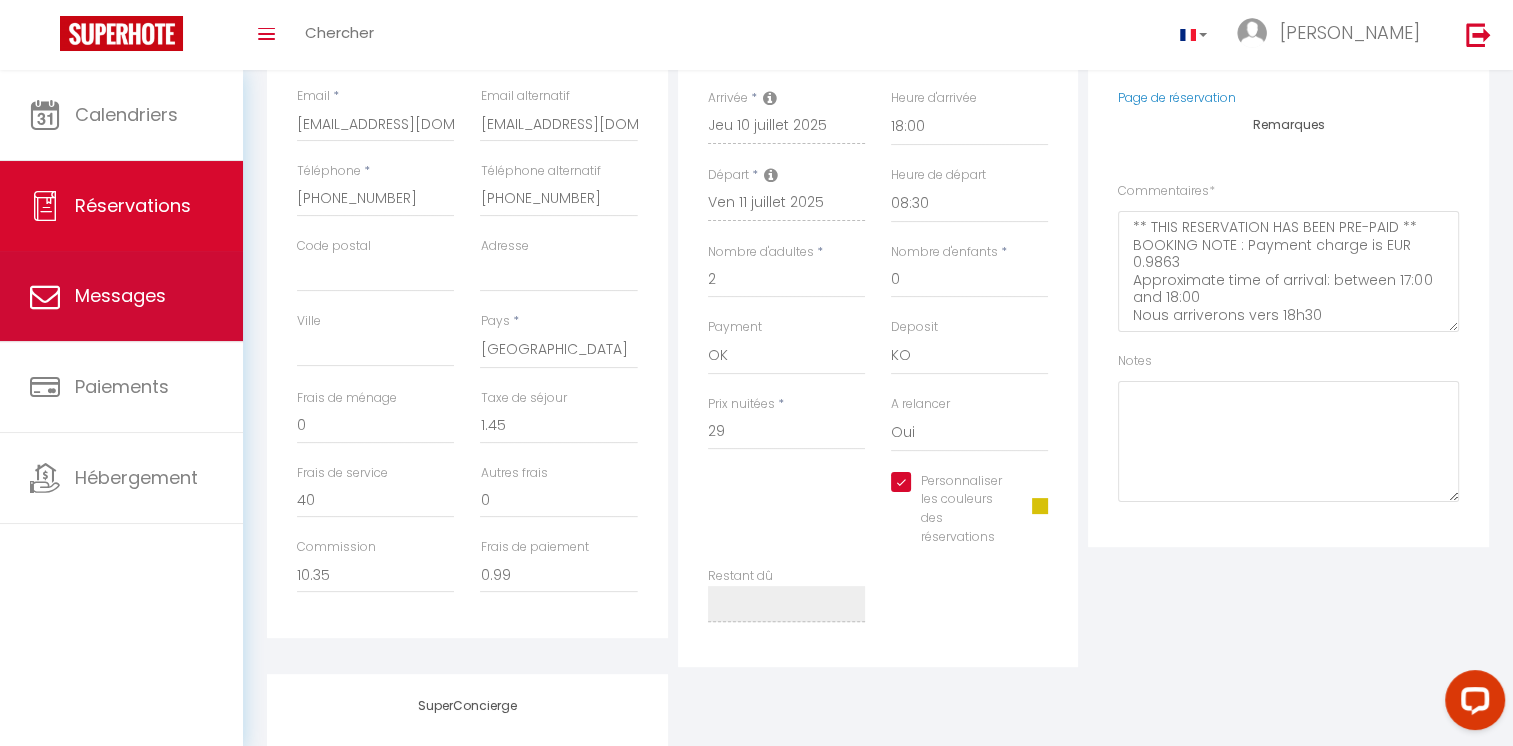 select on "message" 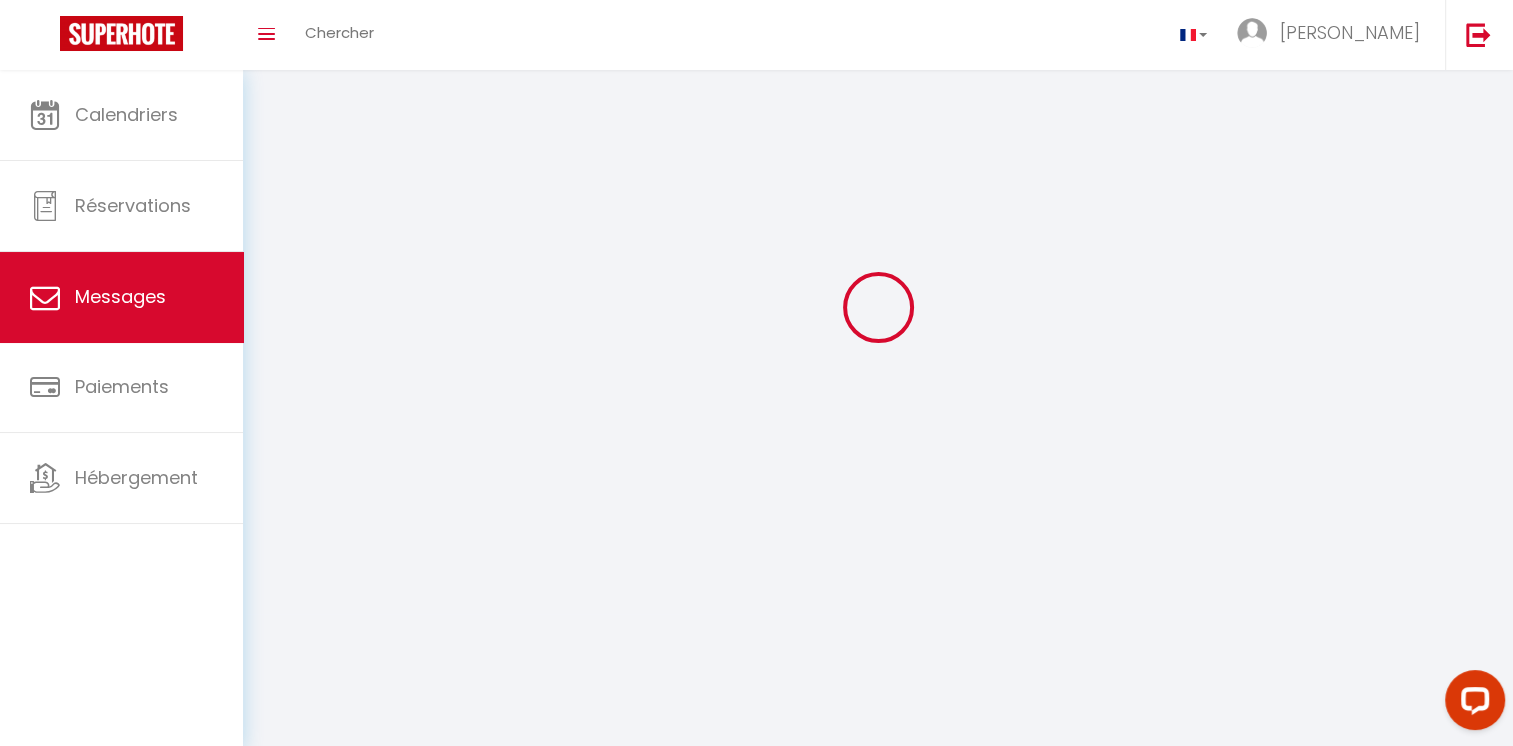 scroll, scrollTop: 0, scrollLeft: 0, axis: both 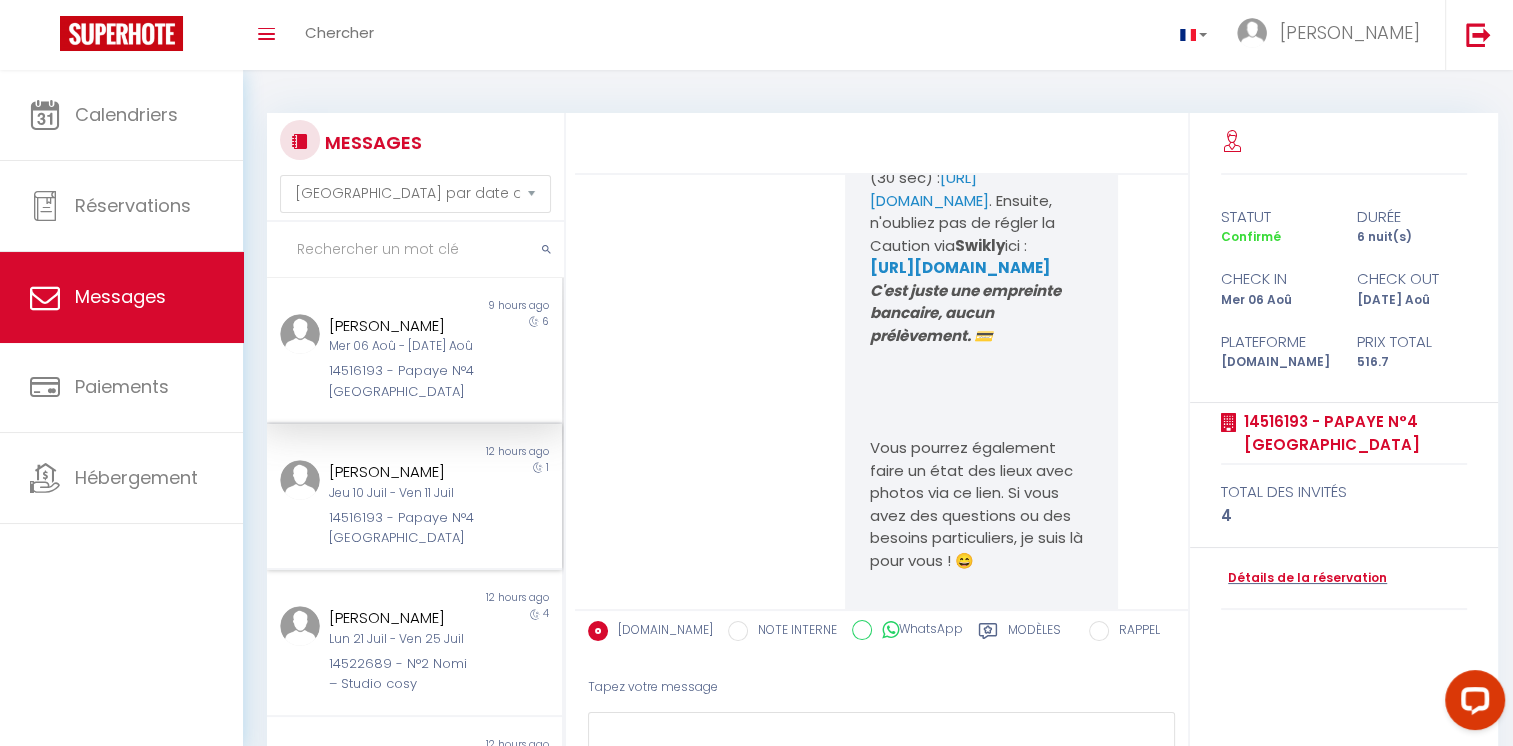 click on "Jeu 10 Juil - Ven 11 Juil" at bounding box center [402, 493] 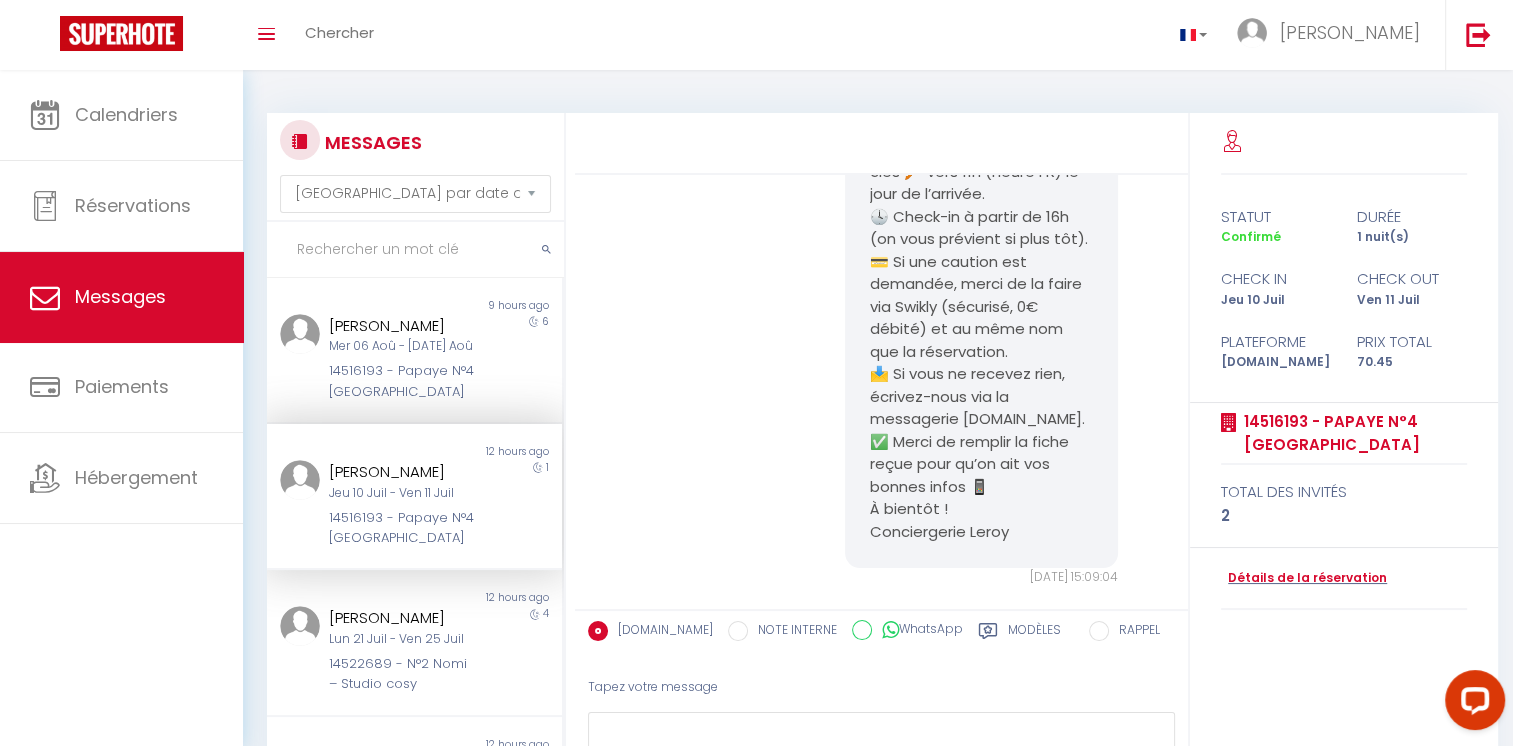scroll, scrollTop: 223, scrollLeft: 0, axis: vertical 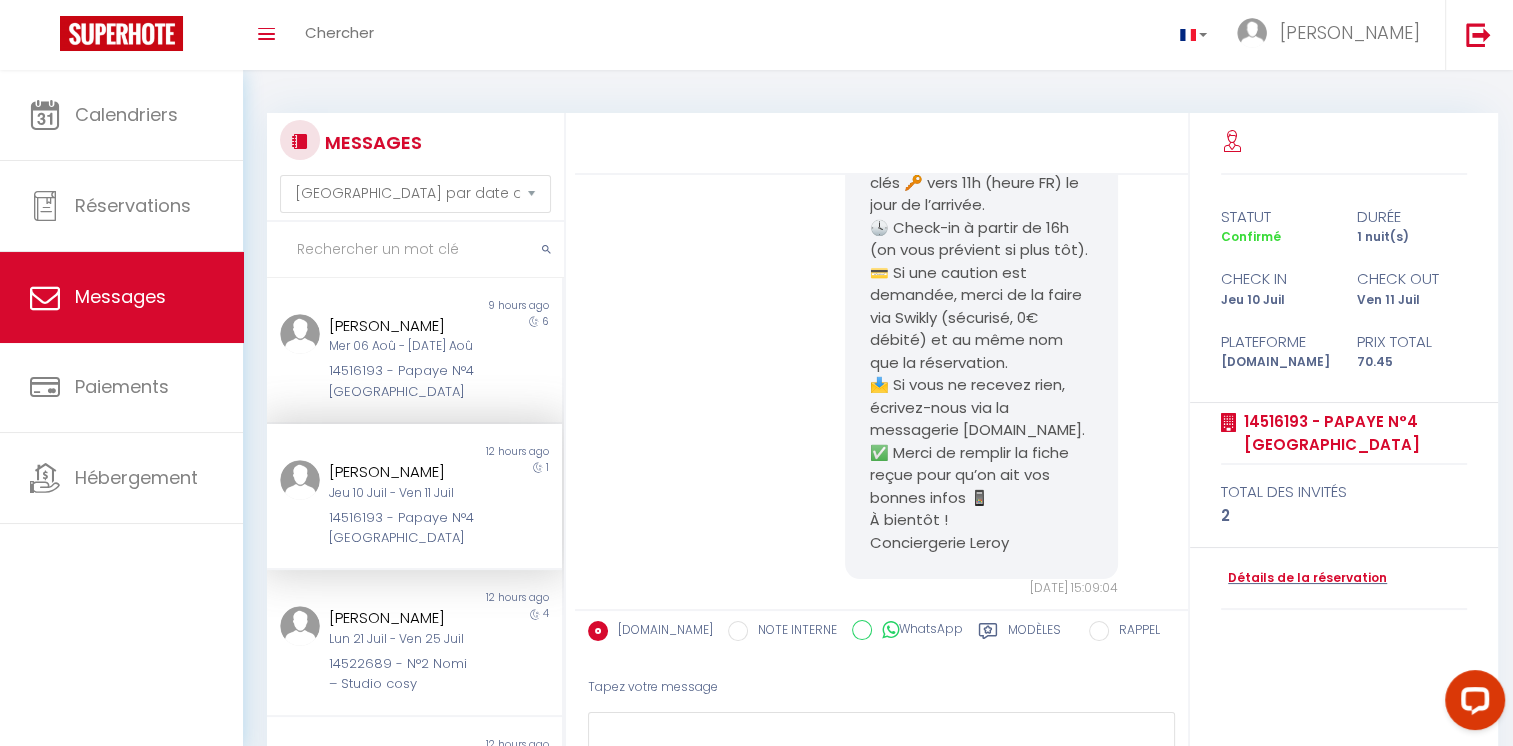 drag, startPoint x: 1172, startPoint y: 203, endPoint x: 1112, endPoint y: 431, distance: 235.76259 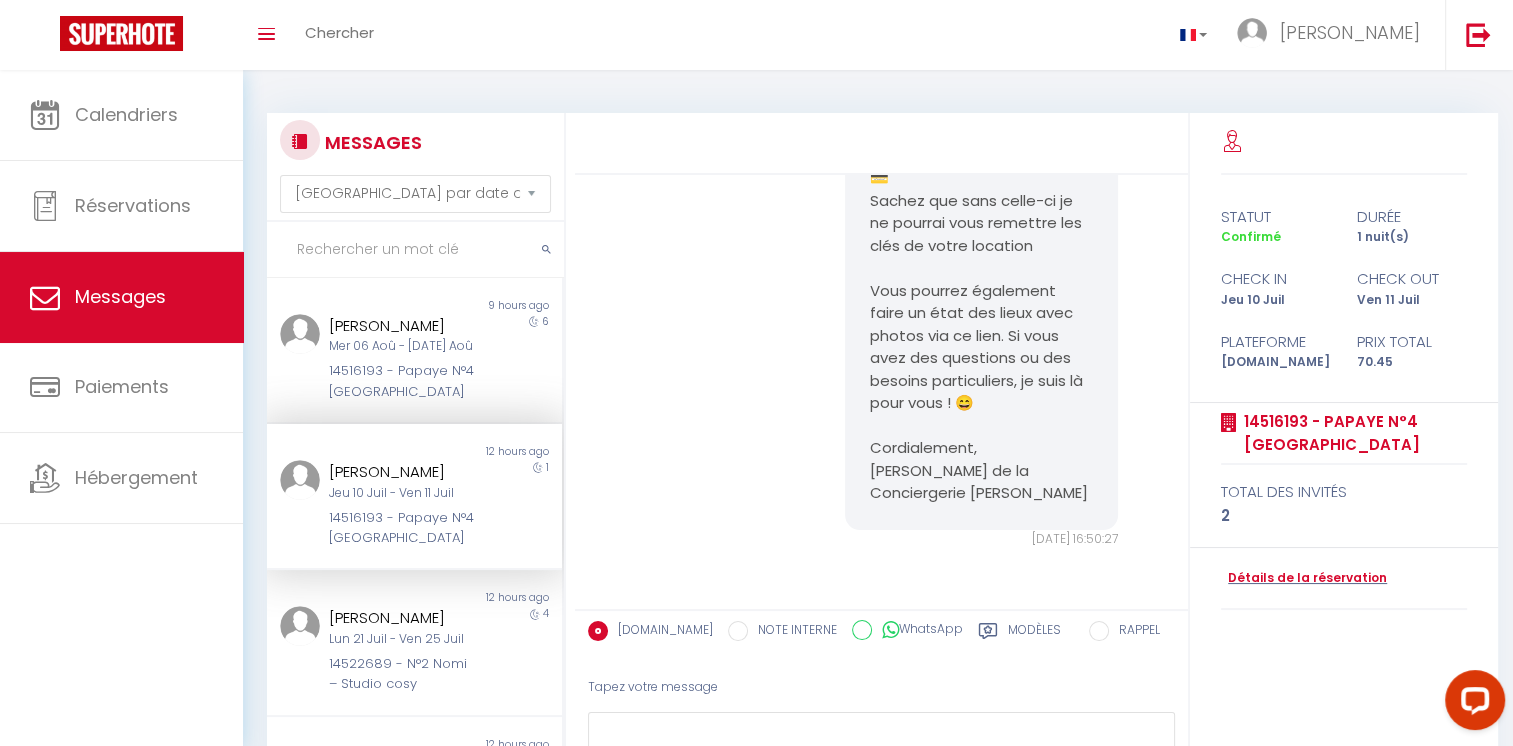 scroll, scrollTop: 5853, scrollLeft: 0, axis: vertical 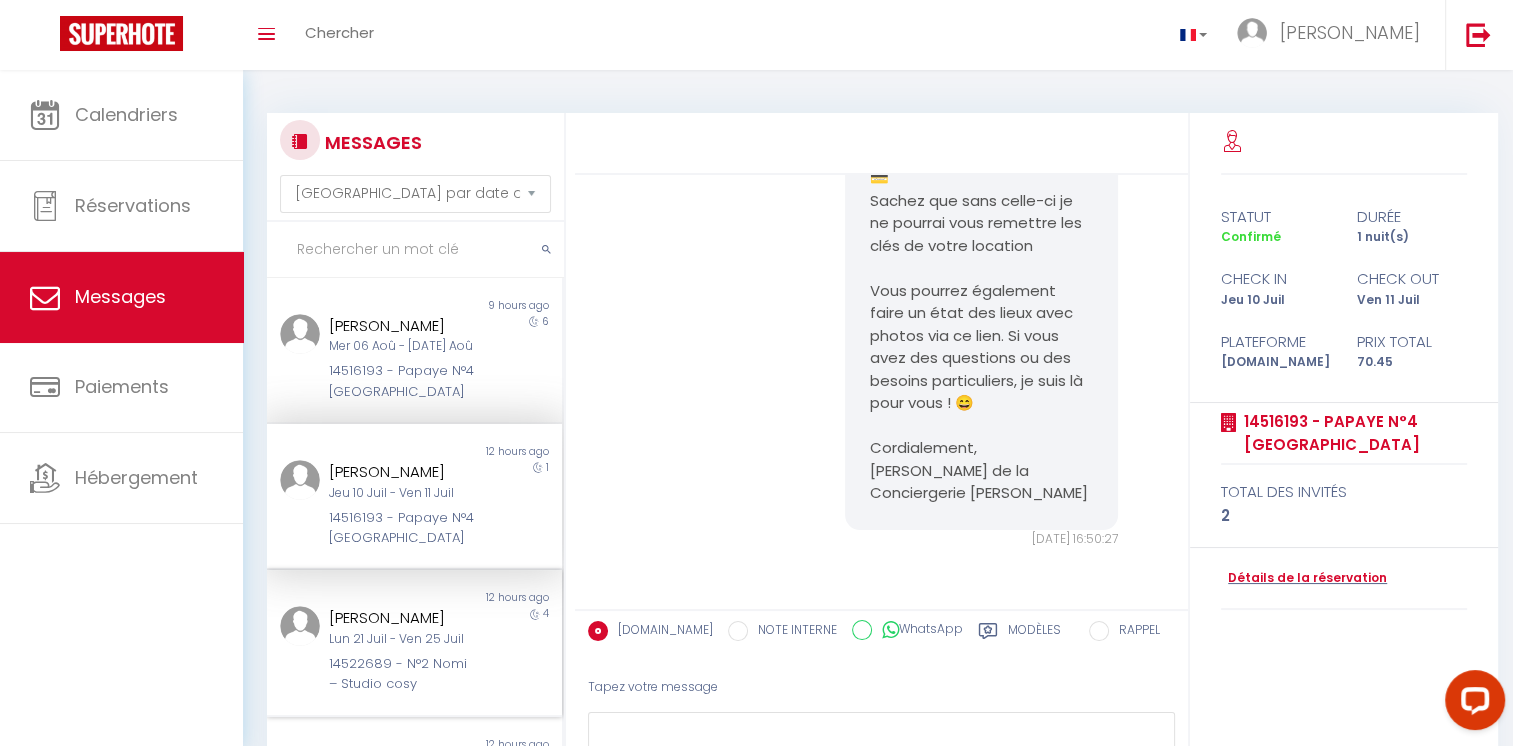 click on "[PERSON_NAME]" at bounding box center (402, 618) 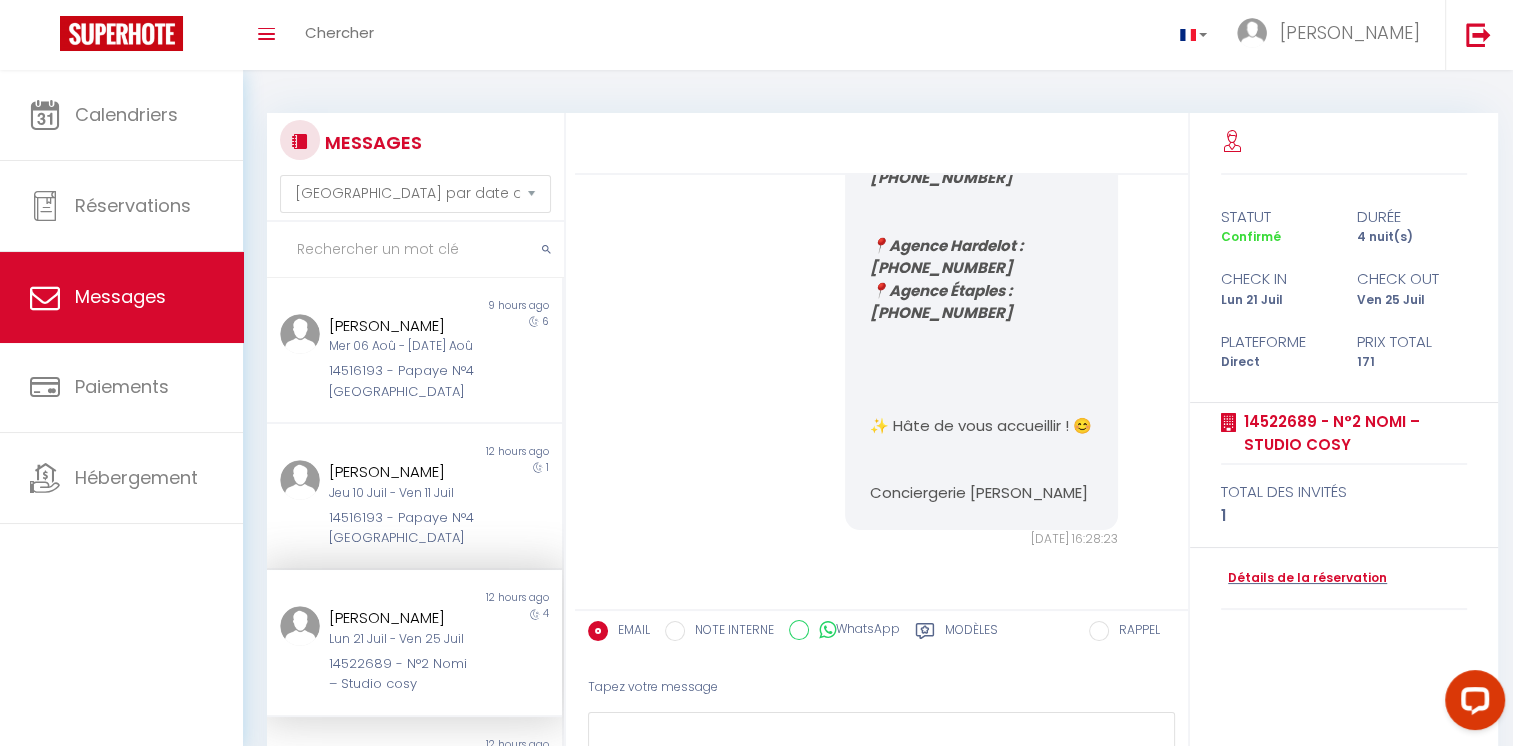 scroll, scrollTop: 2049, scrollLeft: 0, axis: vertical 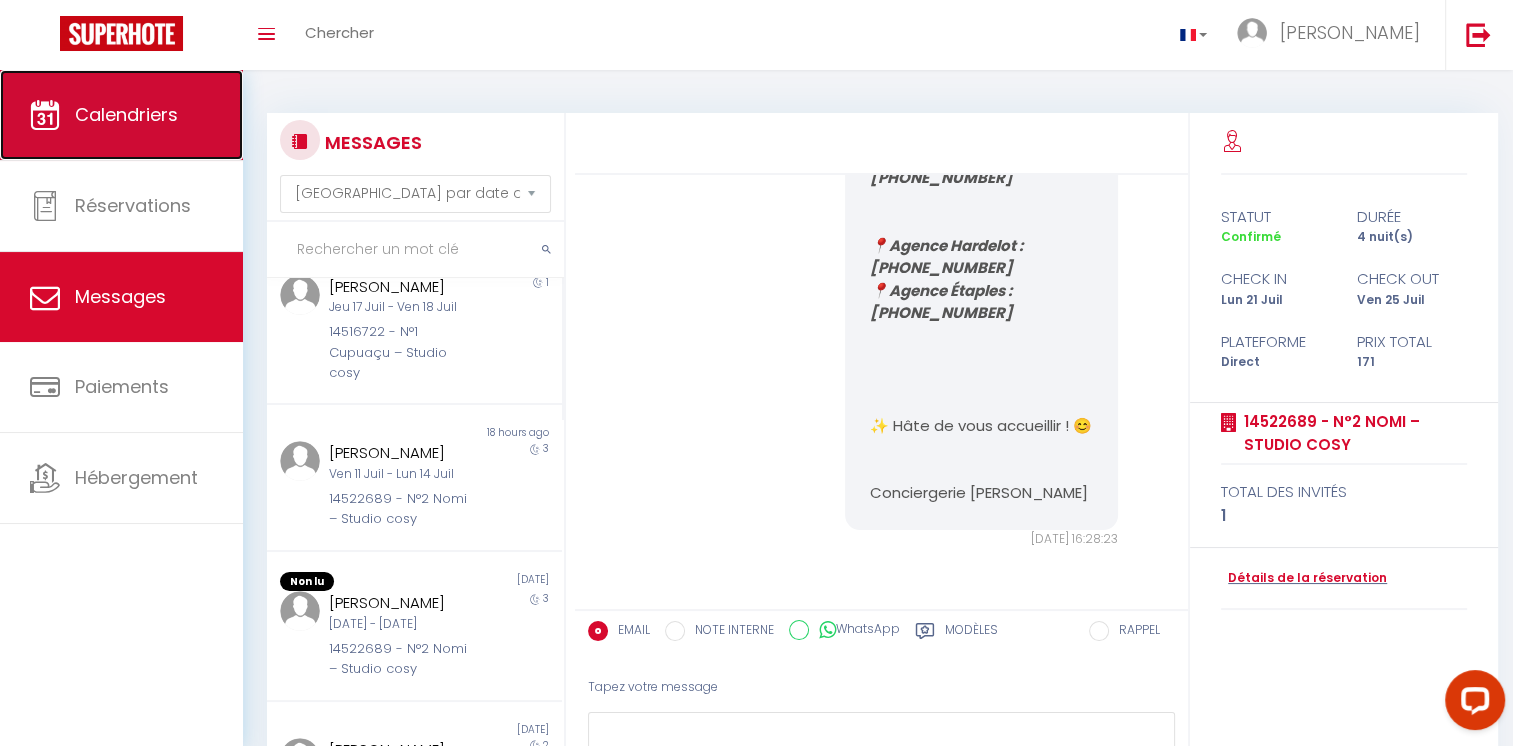 click on "Calendriers" at bounding box center (126, 114) 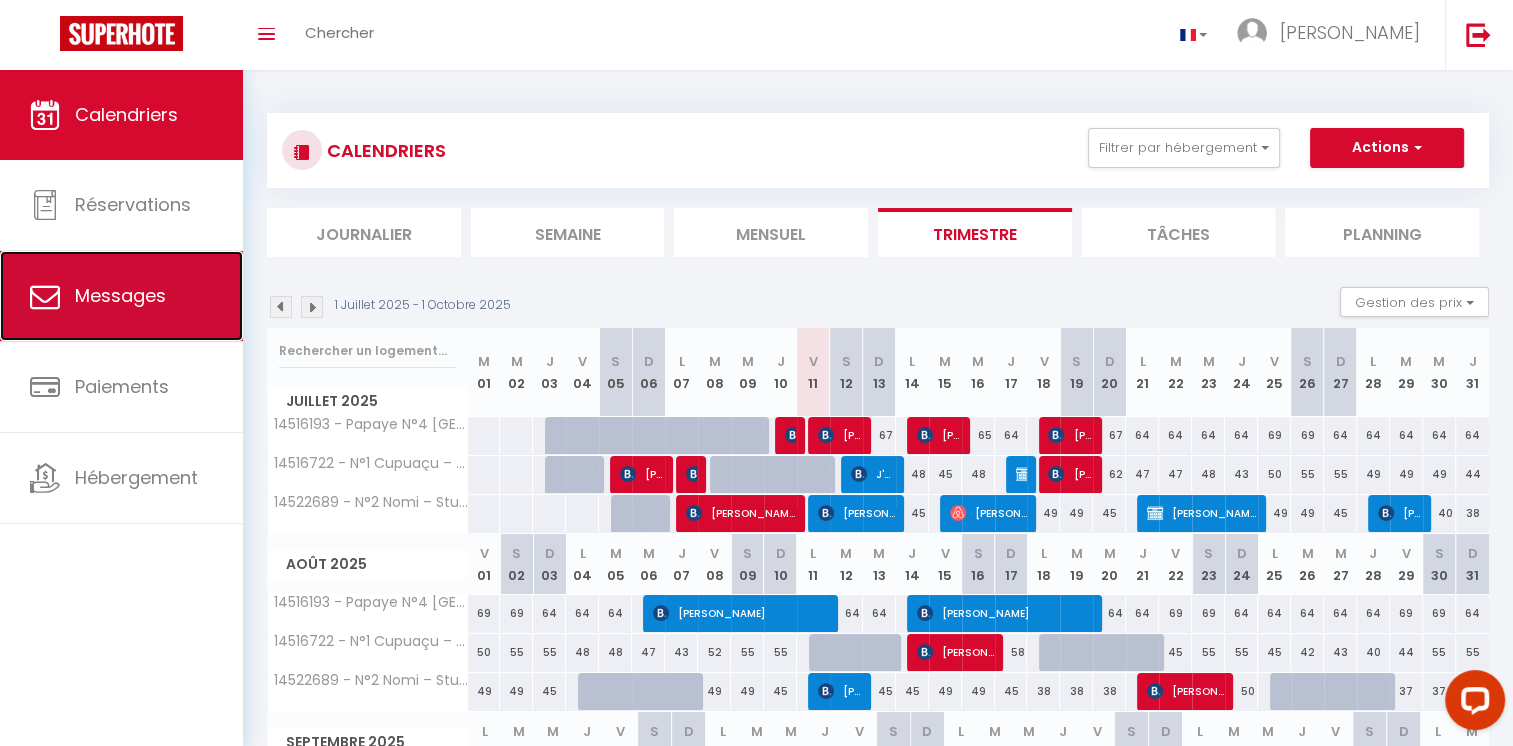 click on "Messages" at bounding box center [121, 296] 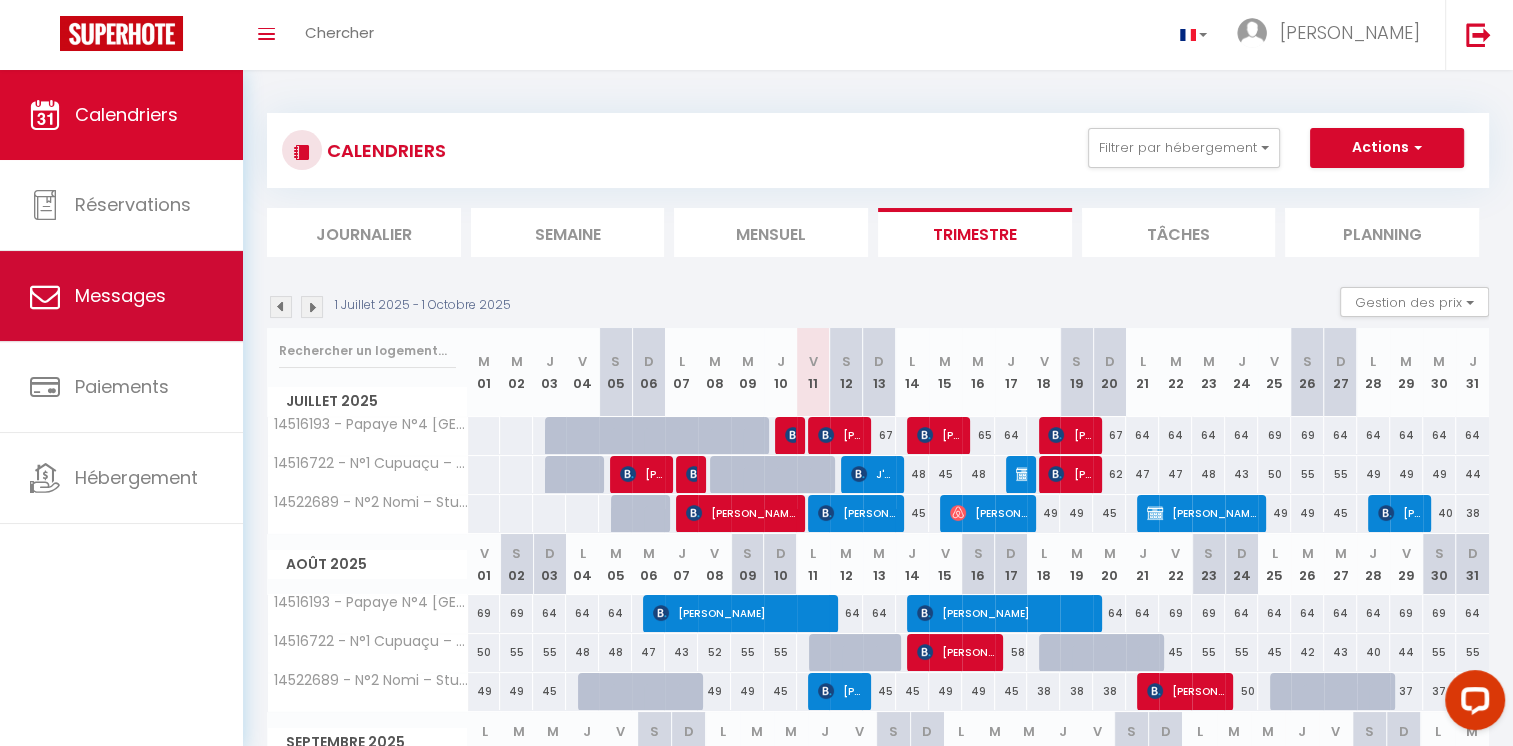 select on "message" 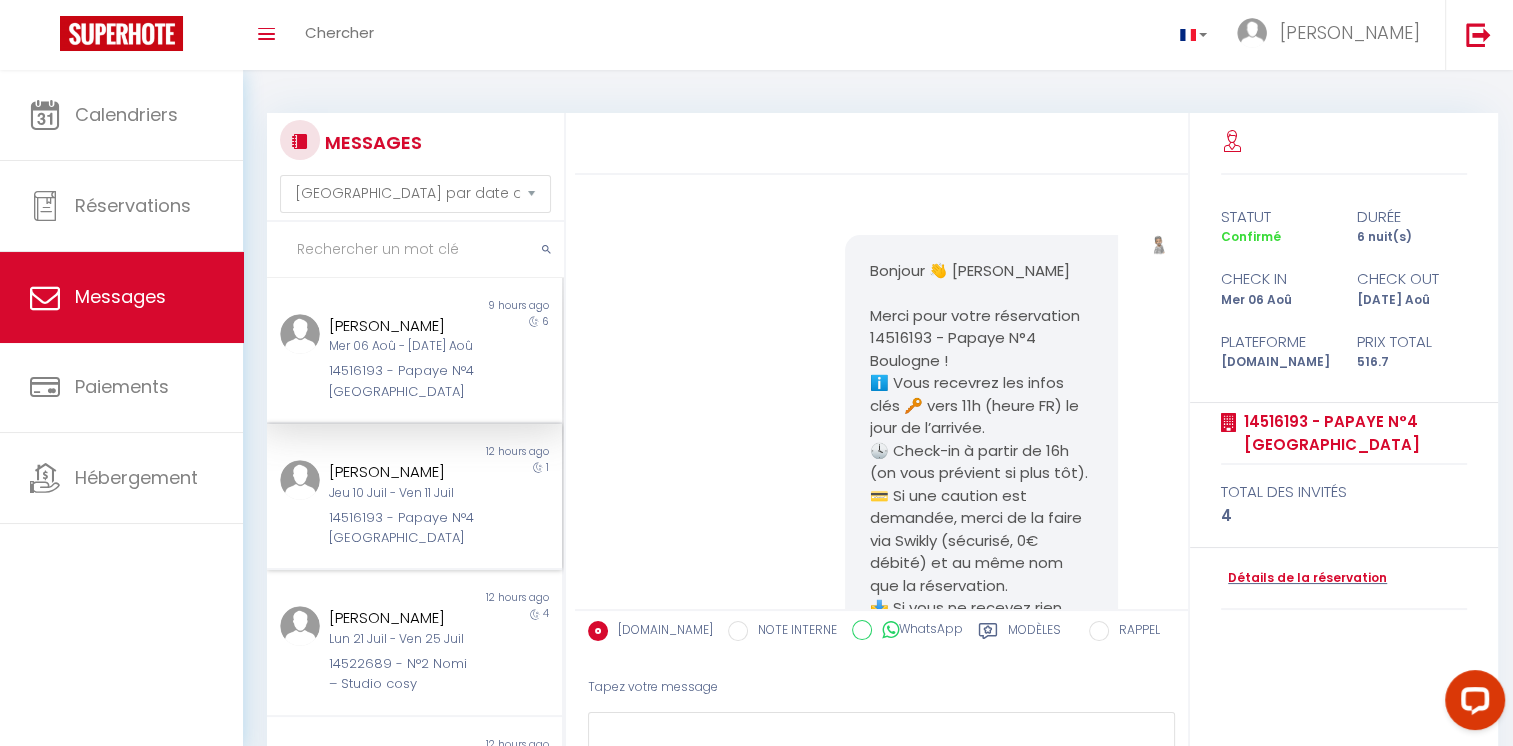scroll, scrollTop: 2760, scrollLeft: 0, axis: vertical 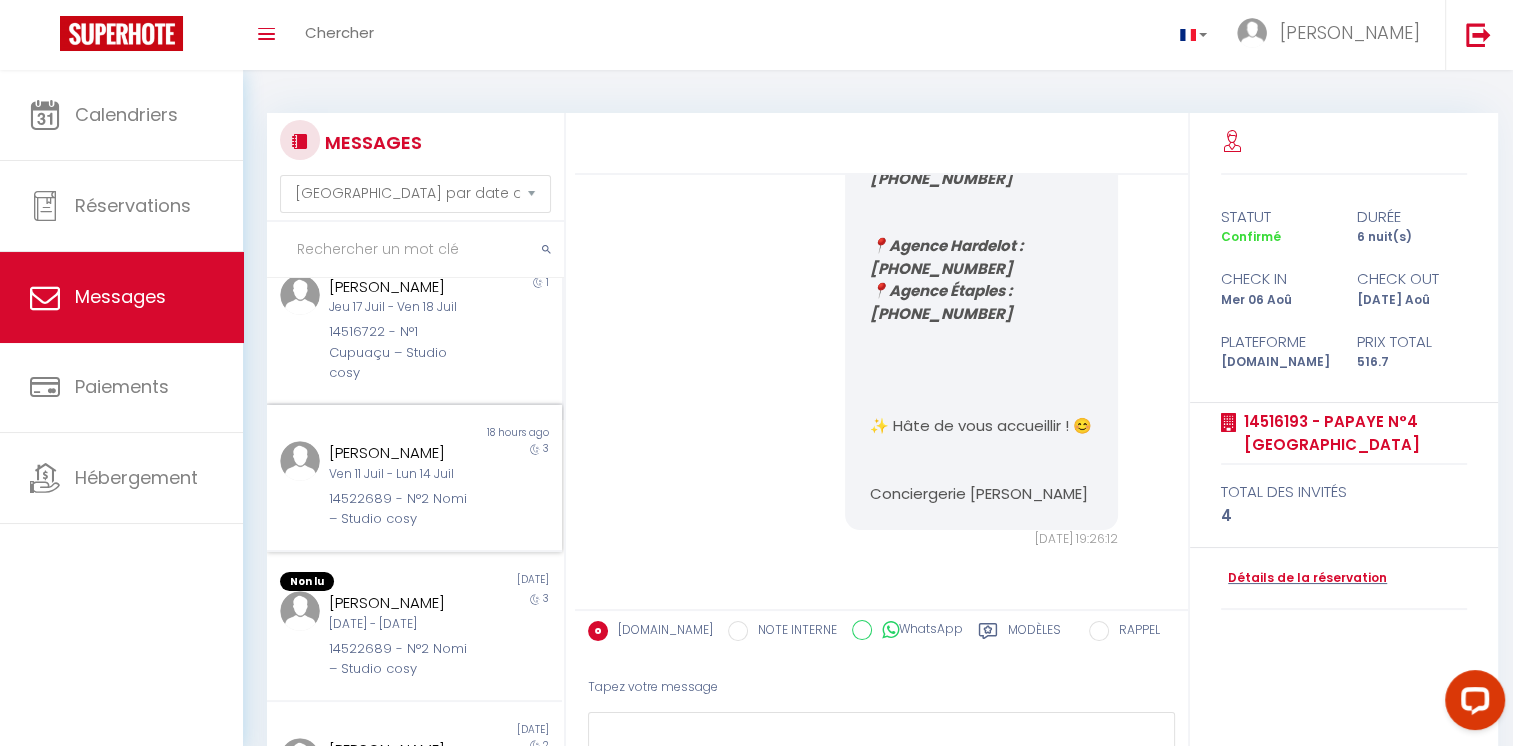 click on "[PERSON_NAME][DATE] - [DATE]   14522689 - N°2 Nomi – Studio cosy" at bounding box center (402, 485) 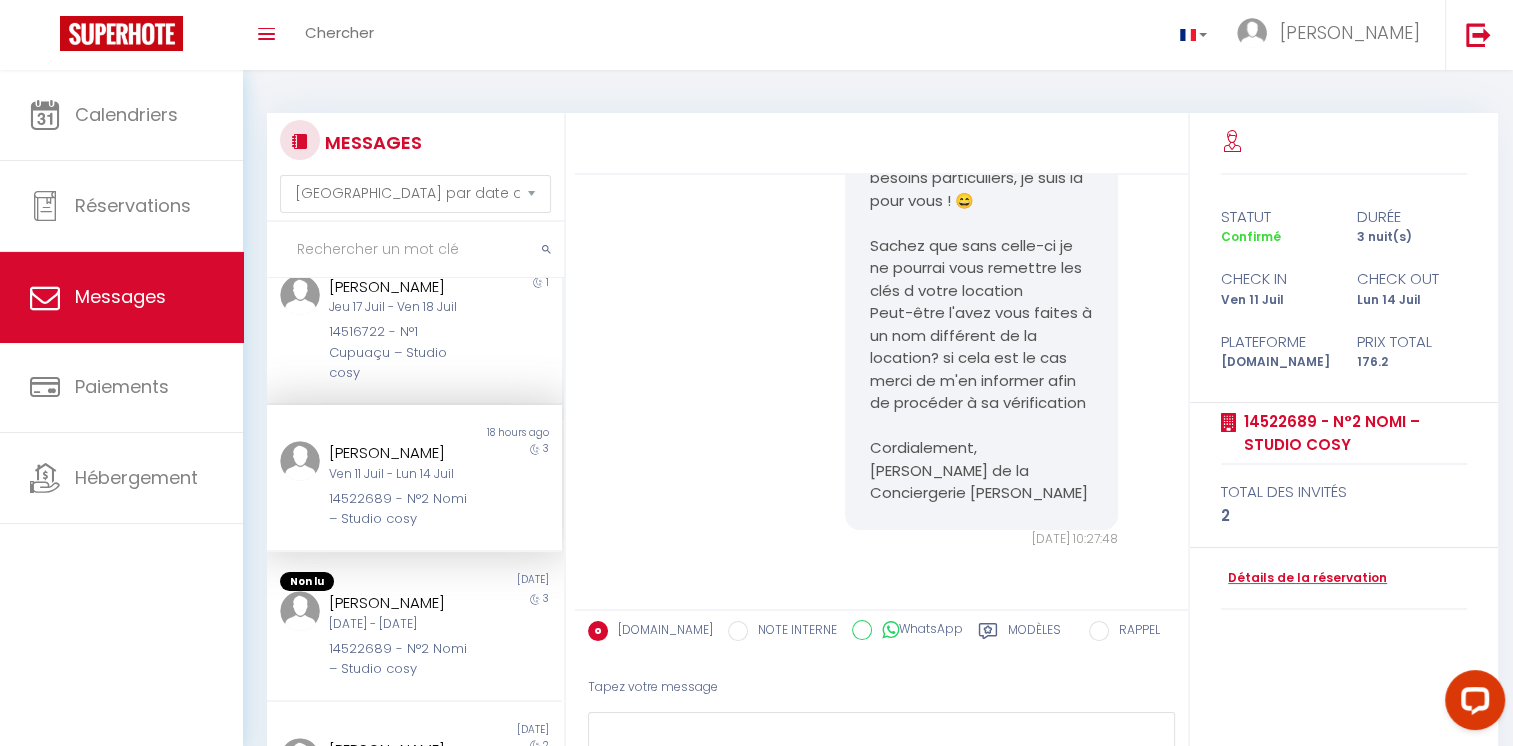 scroll, scrollTop: 5201, scrollLeft: 0, axis: vertical 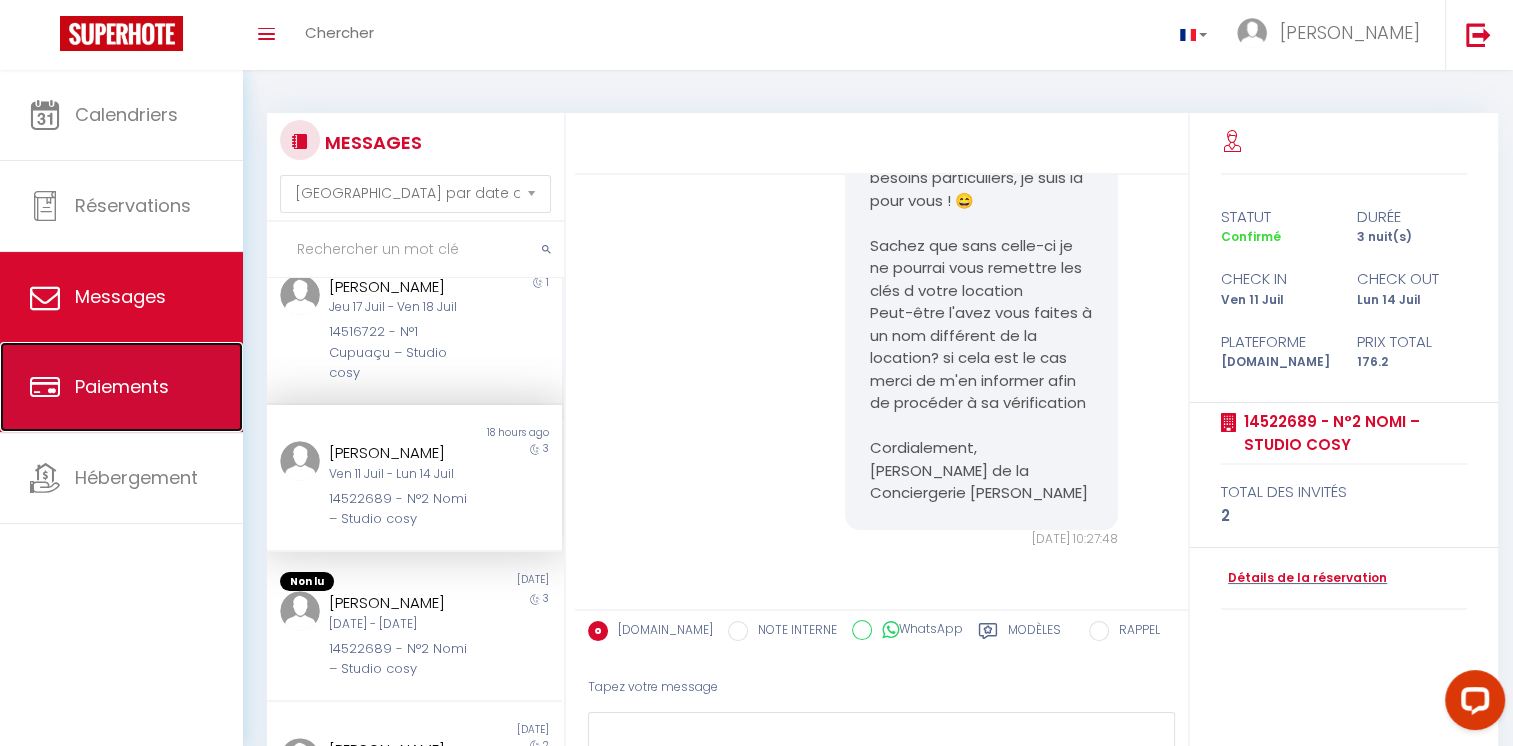 click on "Paiements" at bounding box center [122, 386] 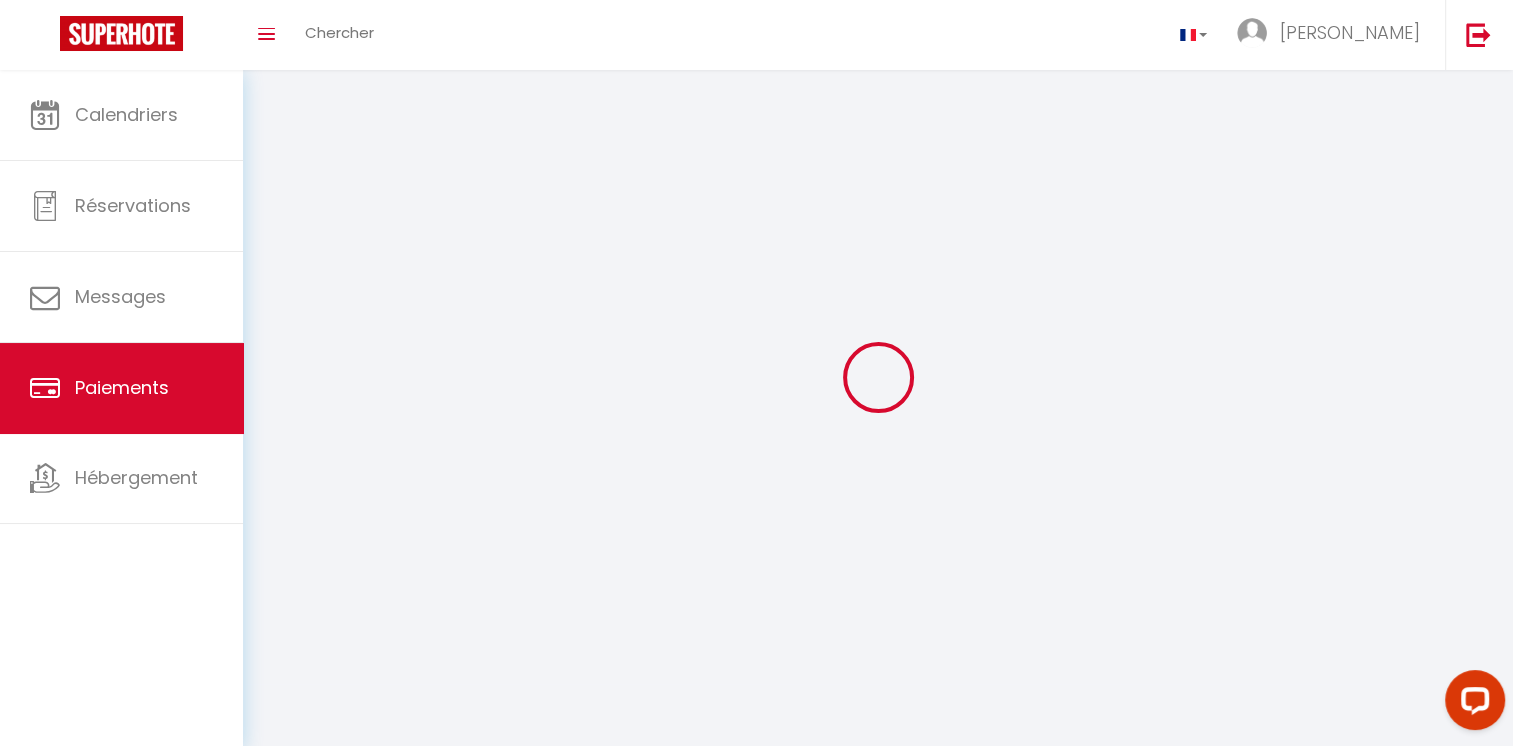select on "2" 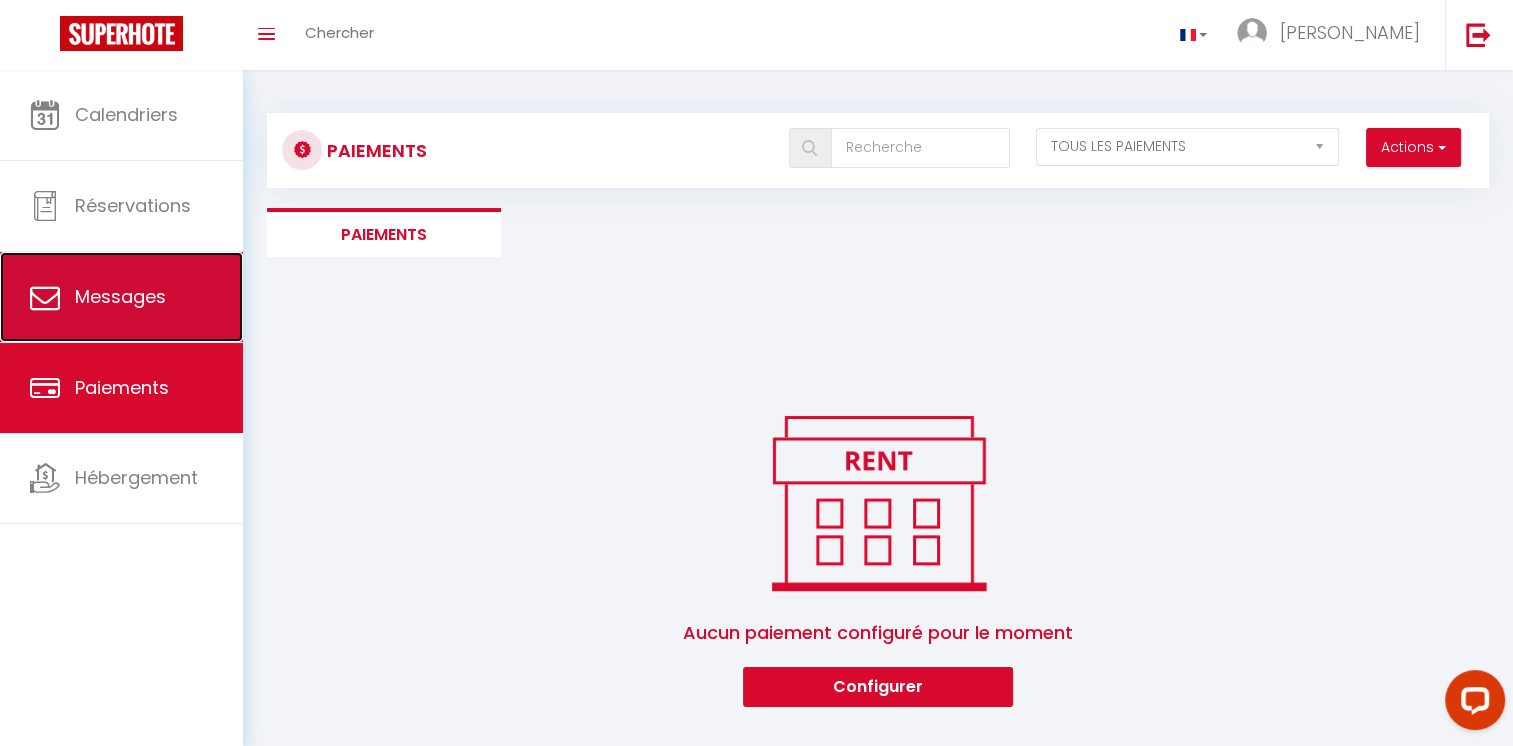 click on "Messages" at bounding box center [121, 297] 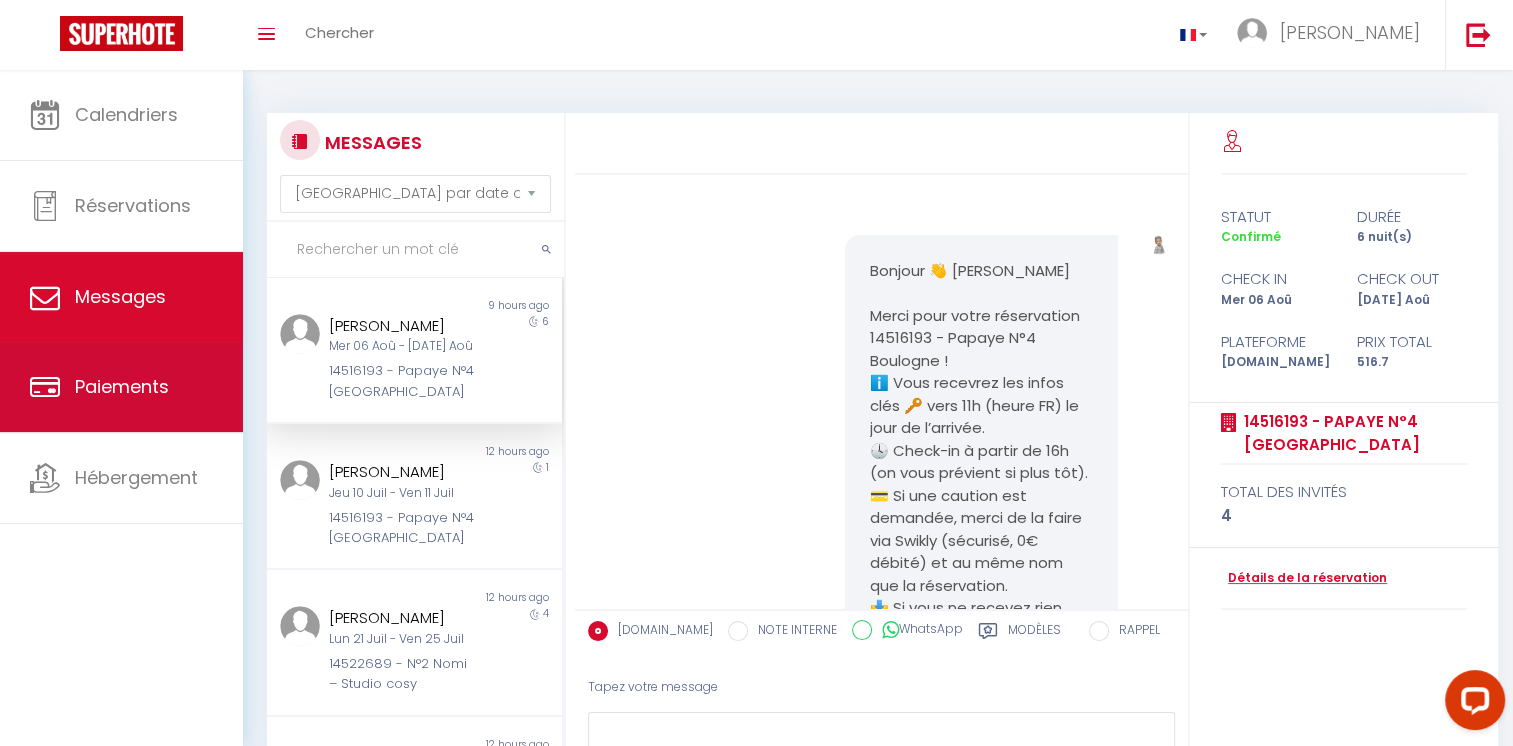 scroll, scrollTop: 2760, scrollLeft: 0, axis: vertical 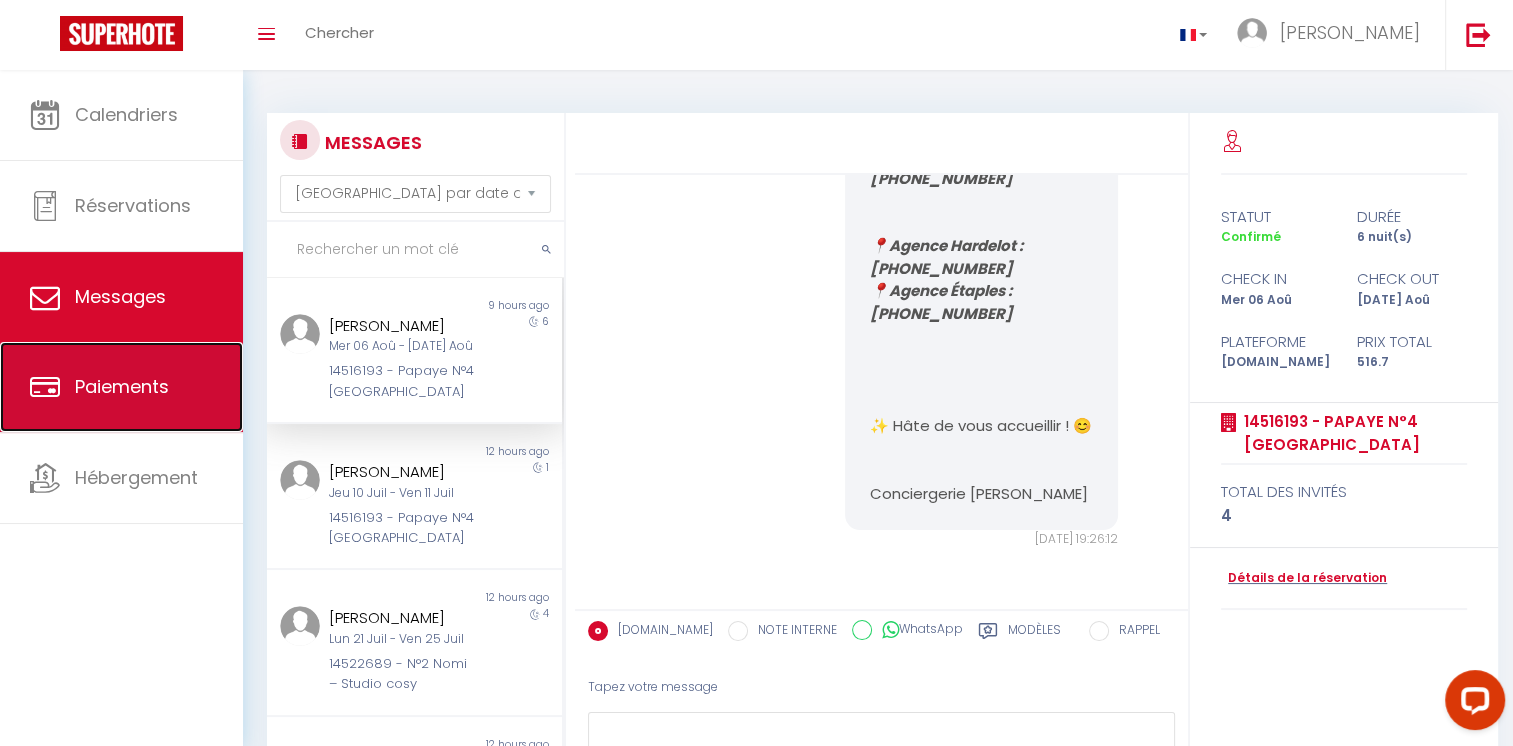 click on "Paiements" at bounding box center [122, 386] 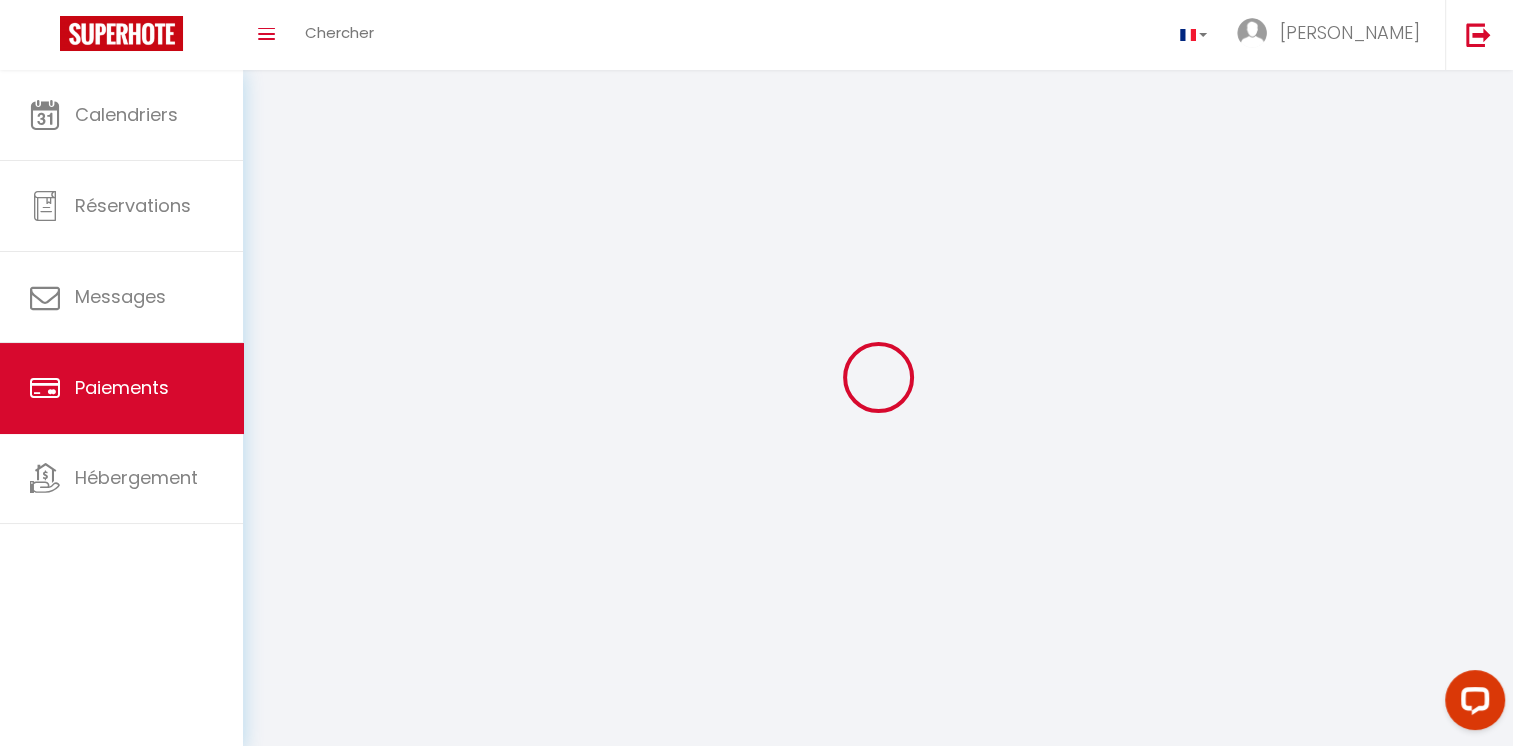 select on "2" 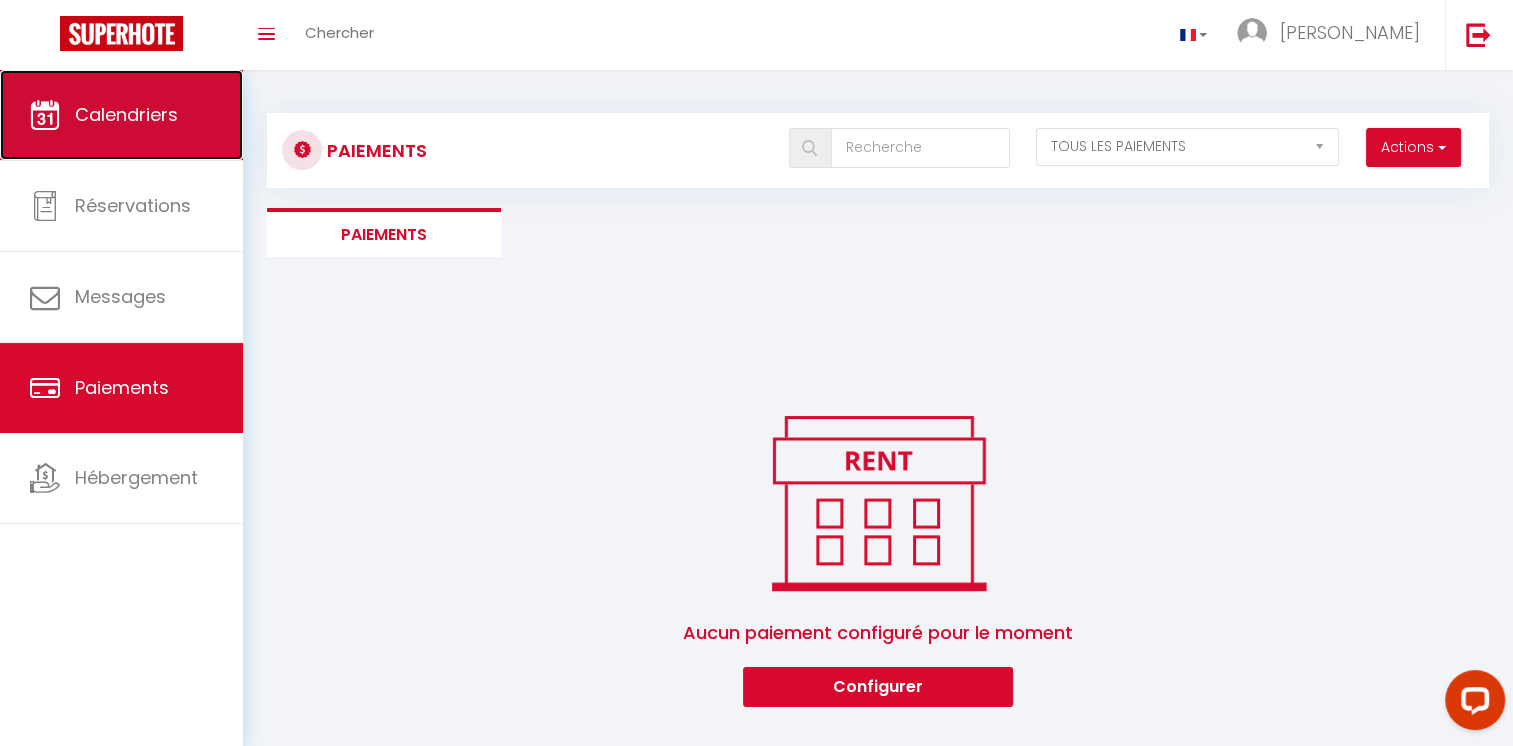 click on "Calendriers" at bounding box center (121, 115) 